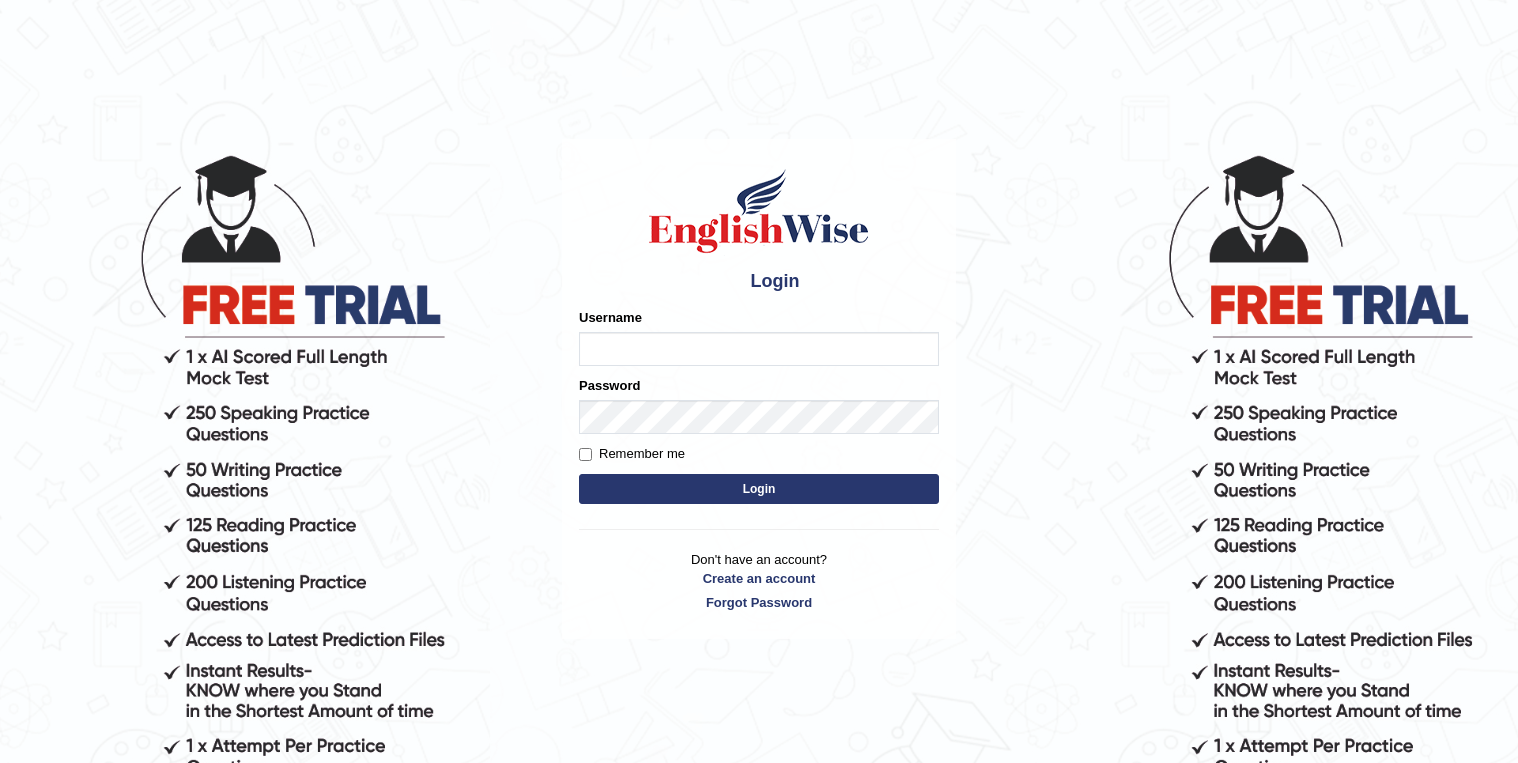 scroll, scrollTop: 0, scrollLeft: 0, axis: both 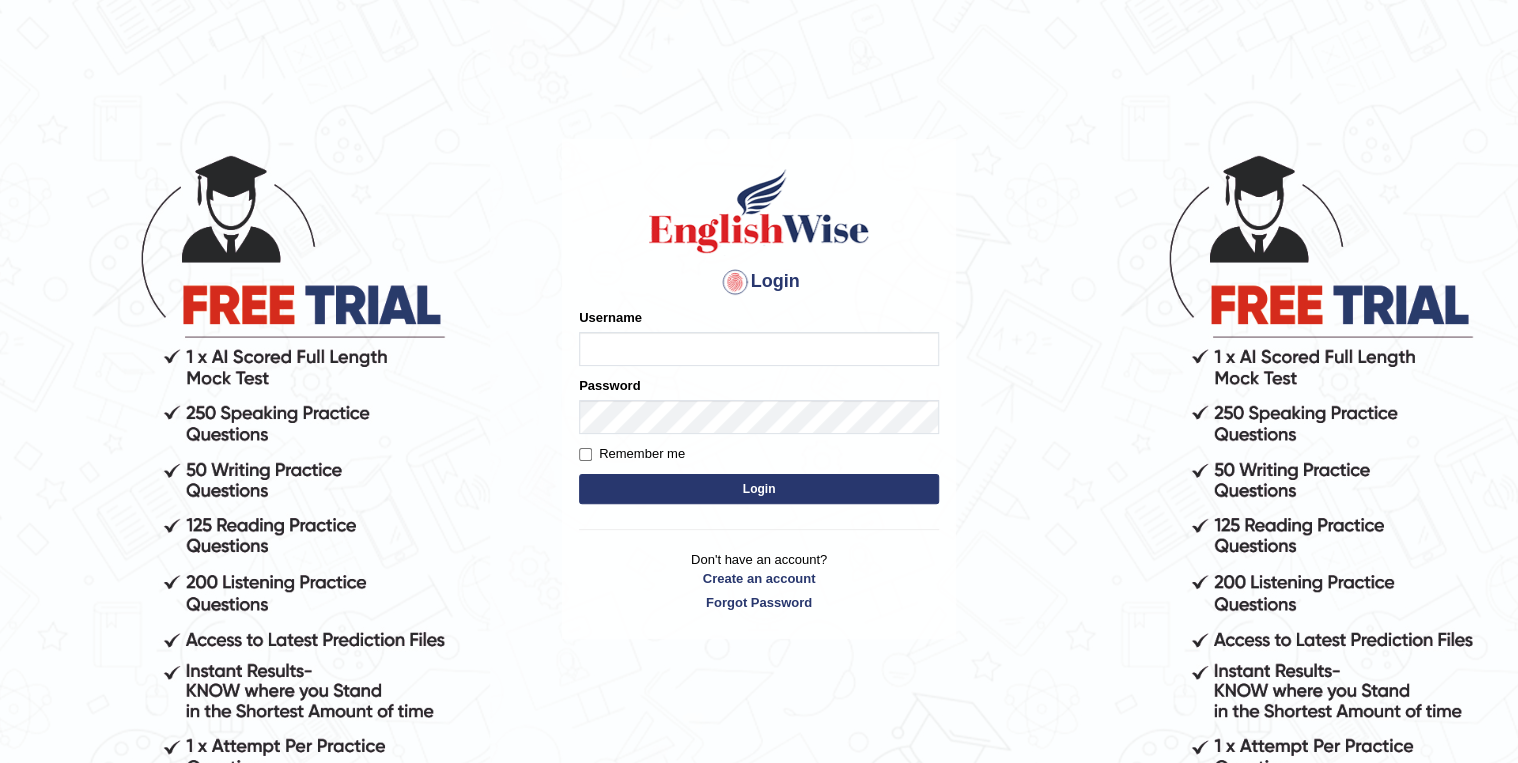 type on "Ceejae" 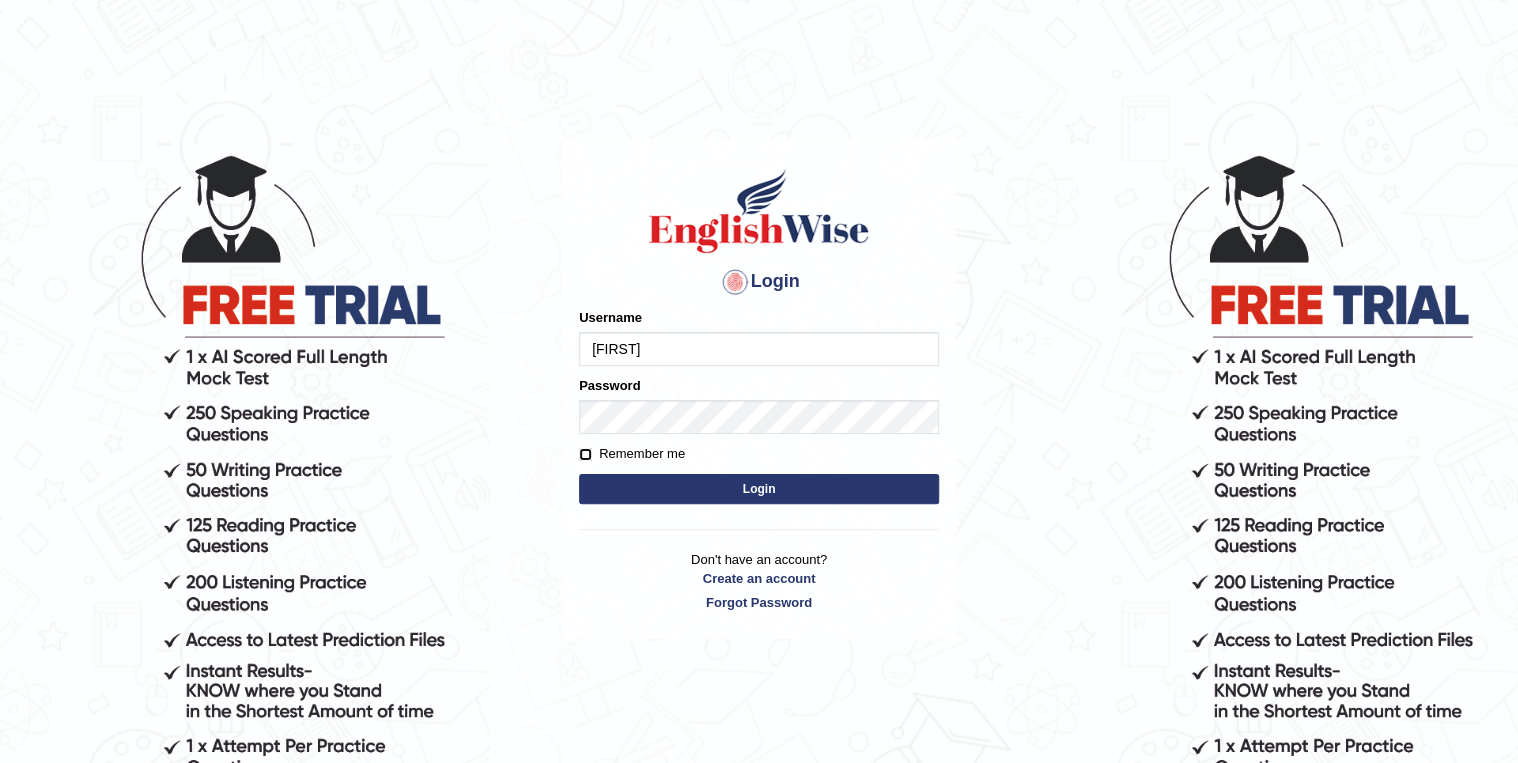 click on "Remember me" at bounding box center (585, 454) 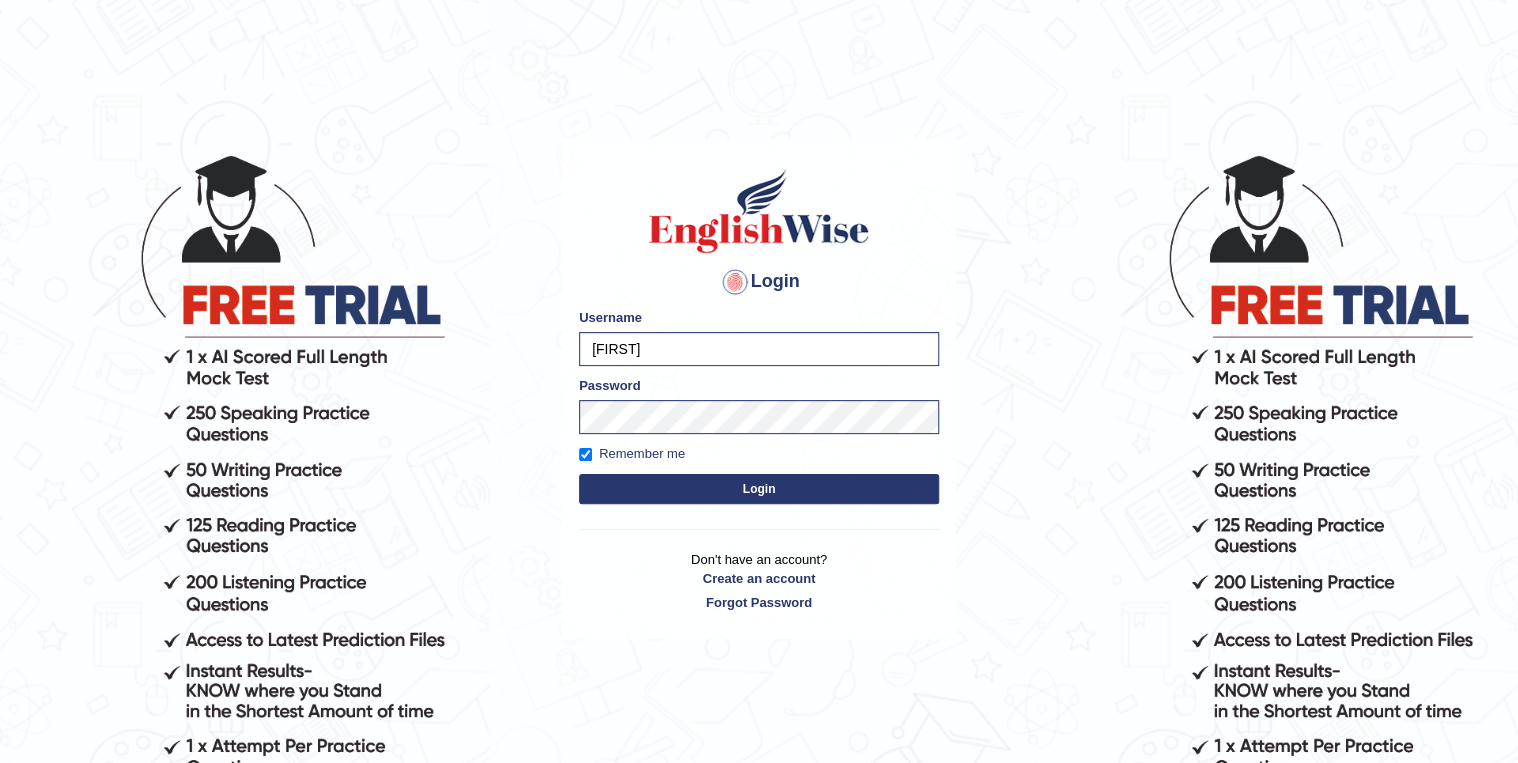 click on "Login" at bounding box center (759, 489) 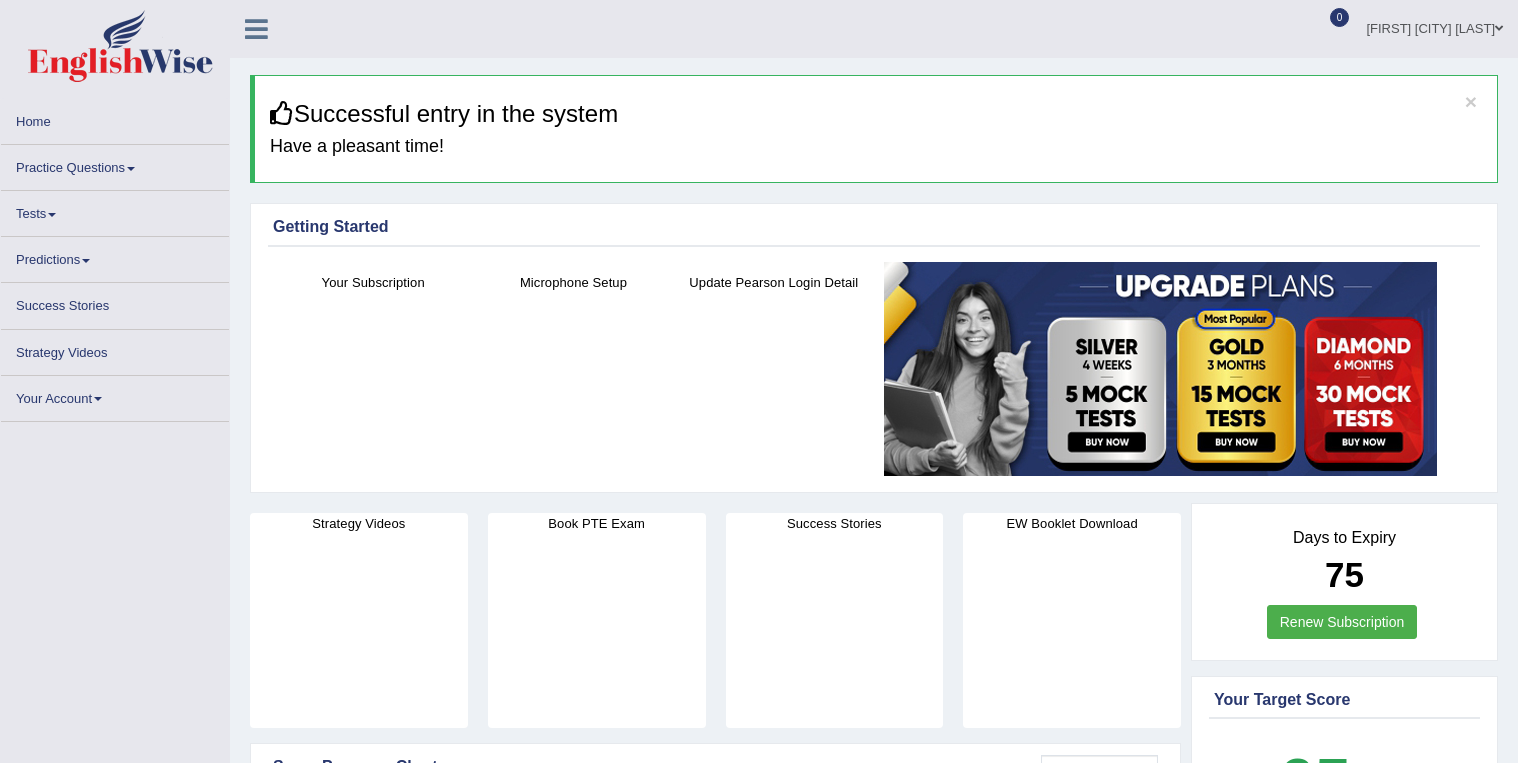 scroll, scrollTop: 0, scrollLeft: 0, axis: both 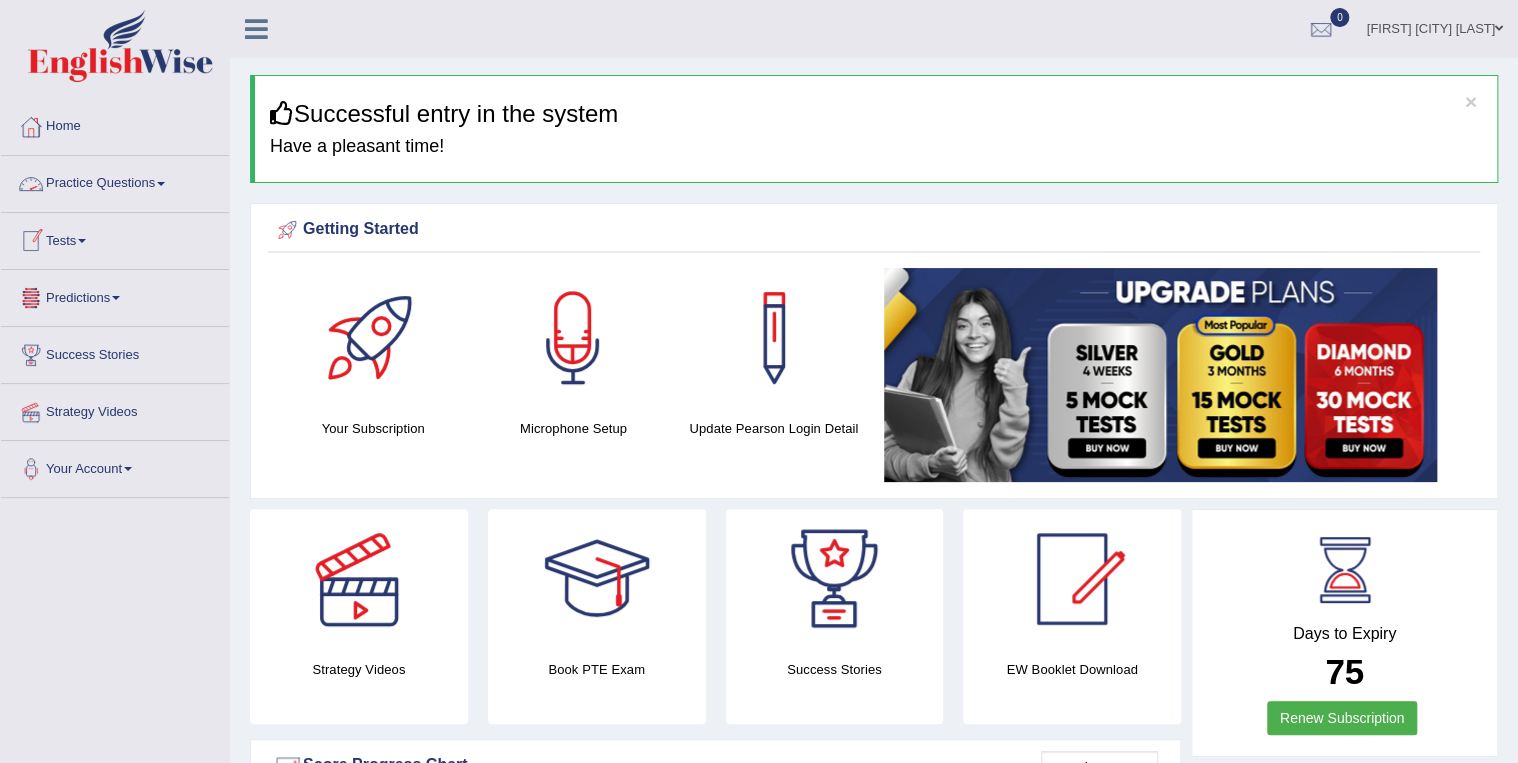 click on "Practice Questions" at bounding box center [115, 181] 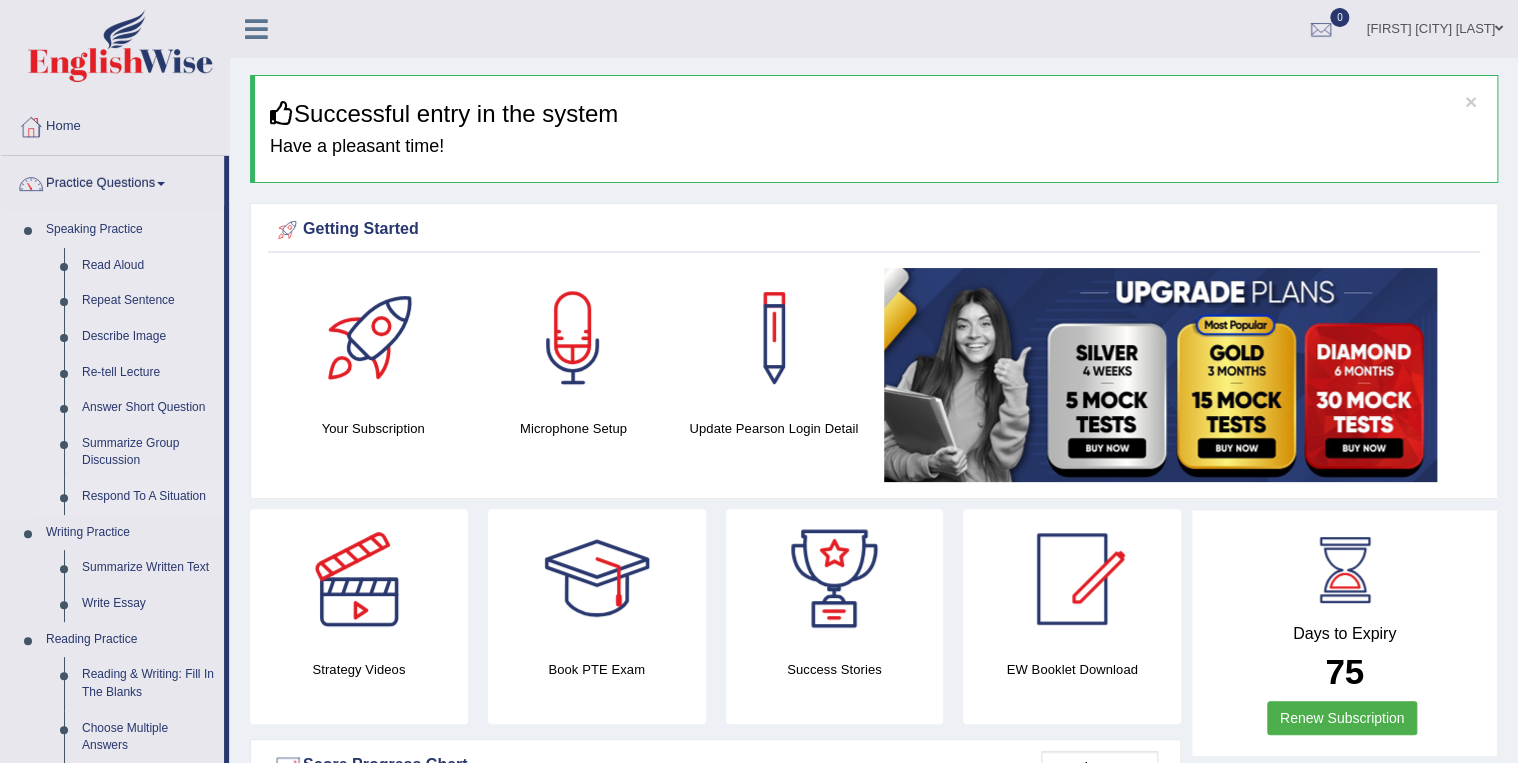 click on "Respond To A Situation" at bounding box center (148, 497) 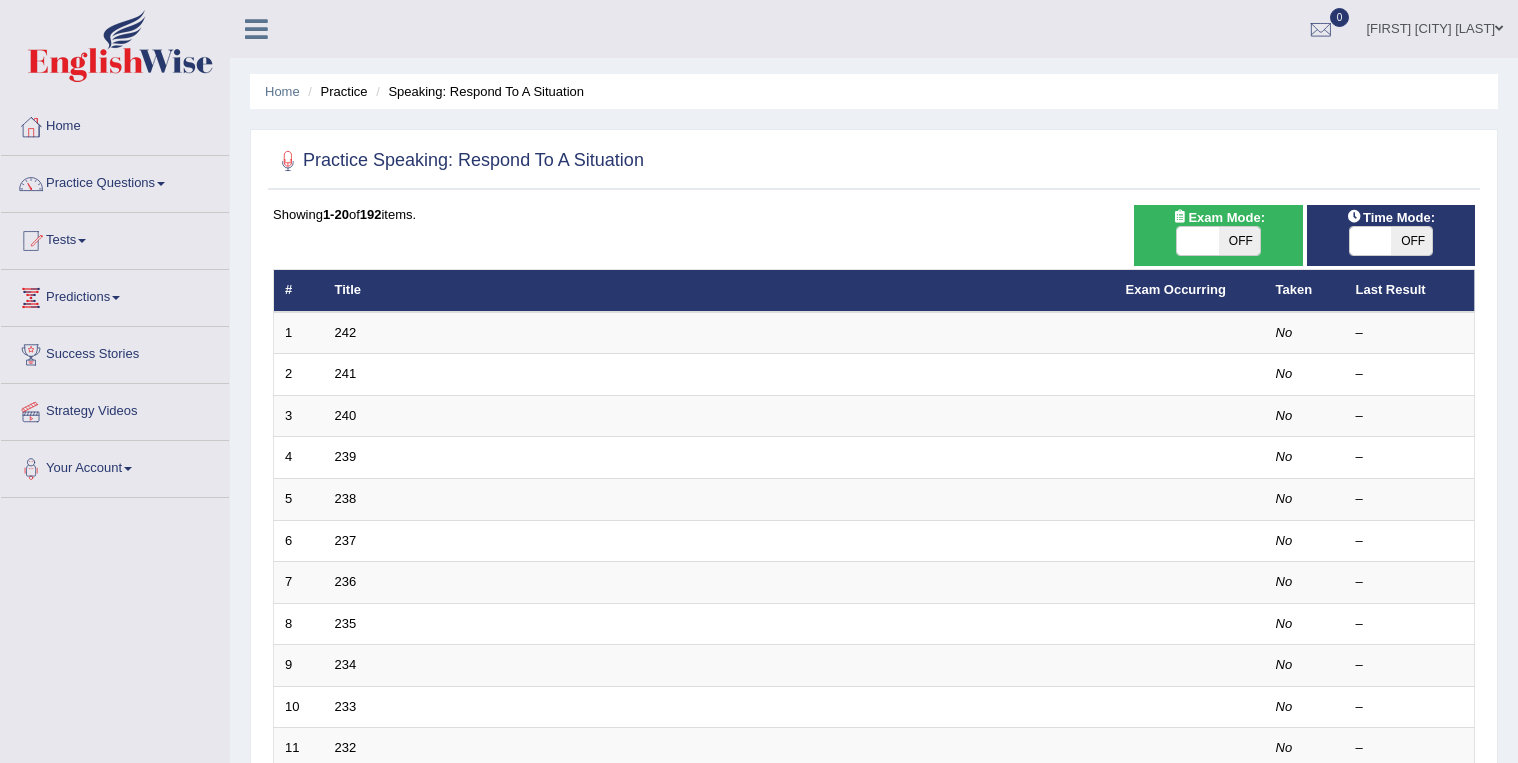 scroll, scrollTop: 0, scrollLeft: 0, axis: both 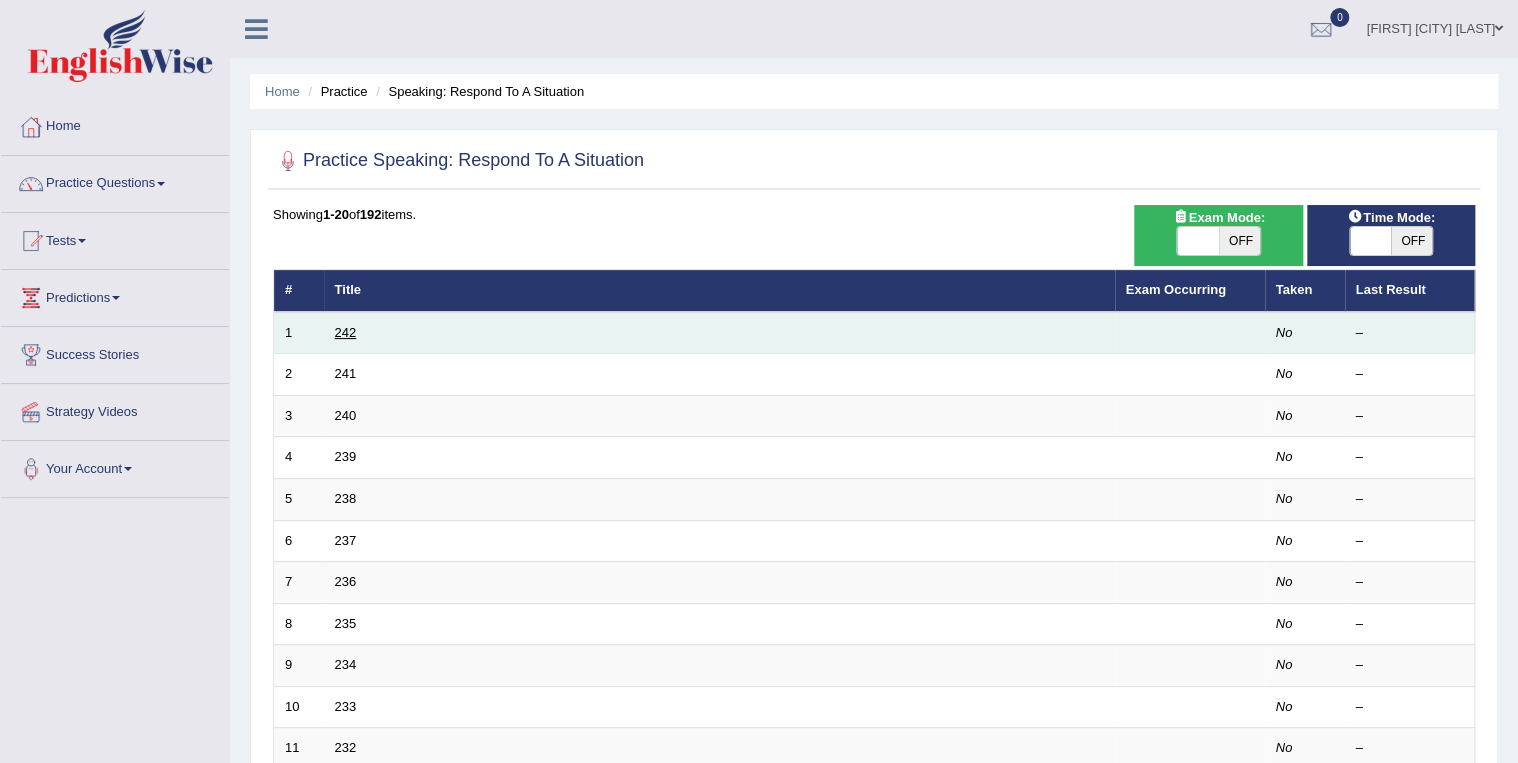 click on "242" at bounding box center [346, 332] 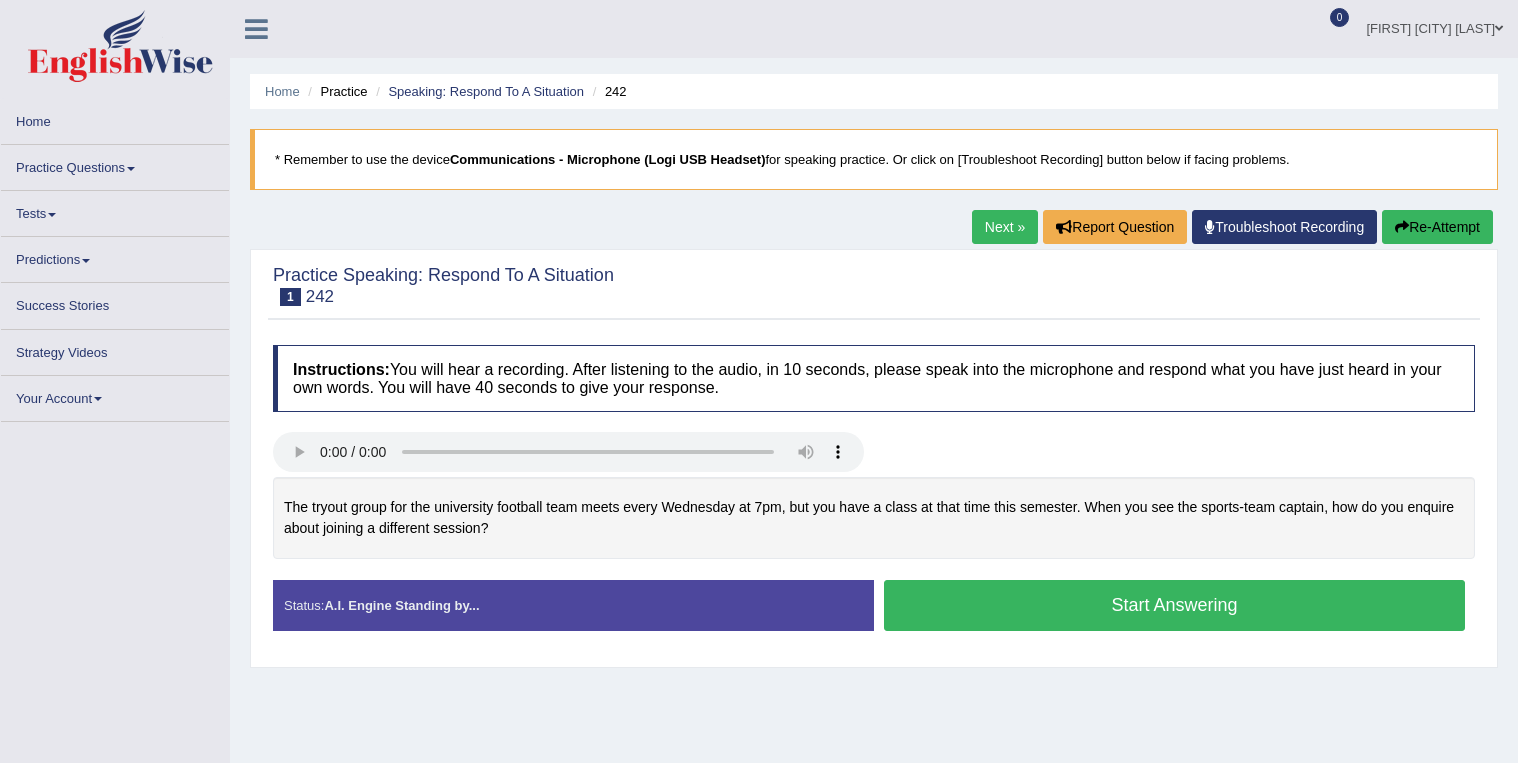scroll, scrollTop: 0, scrollLeft: 0, axis: both 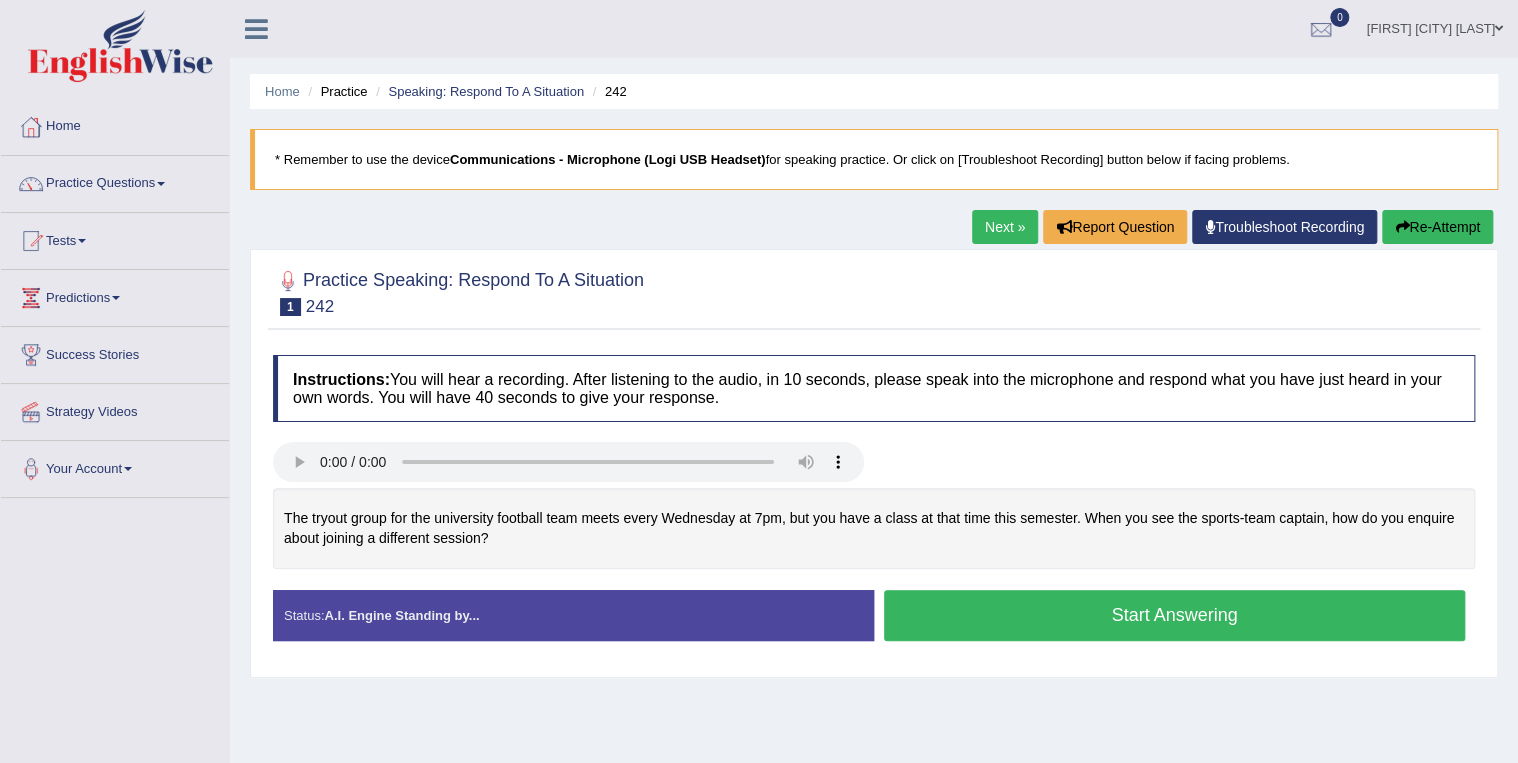 click at bounding box center (161, 184) 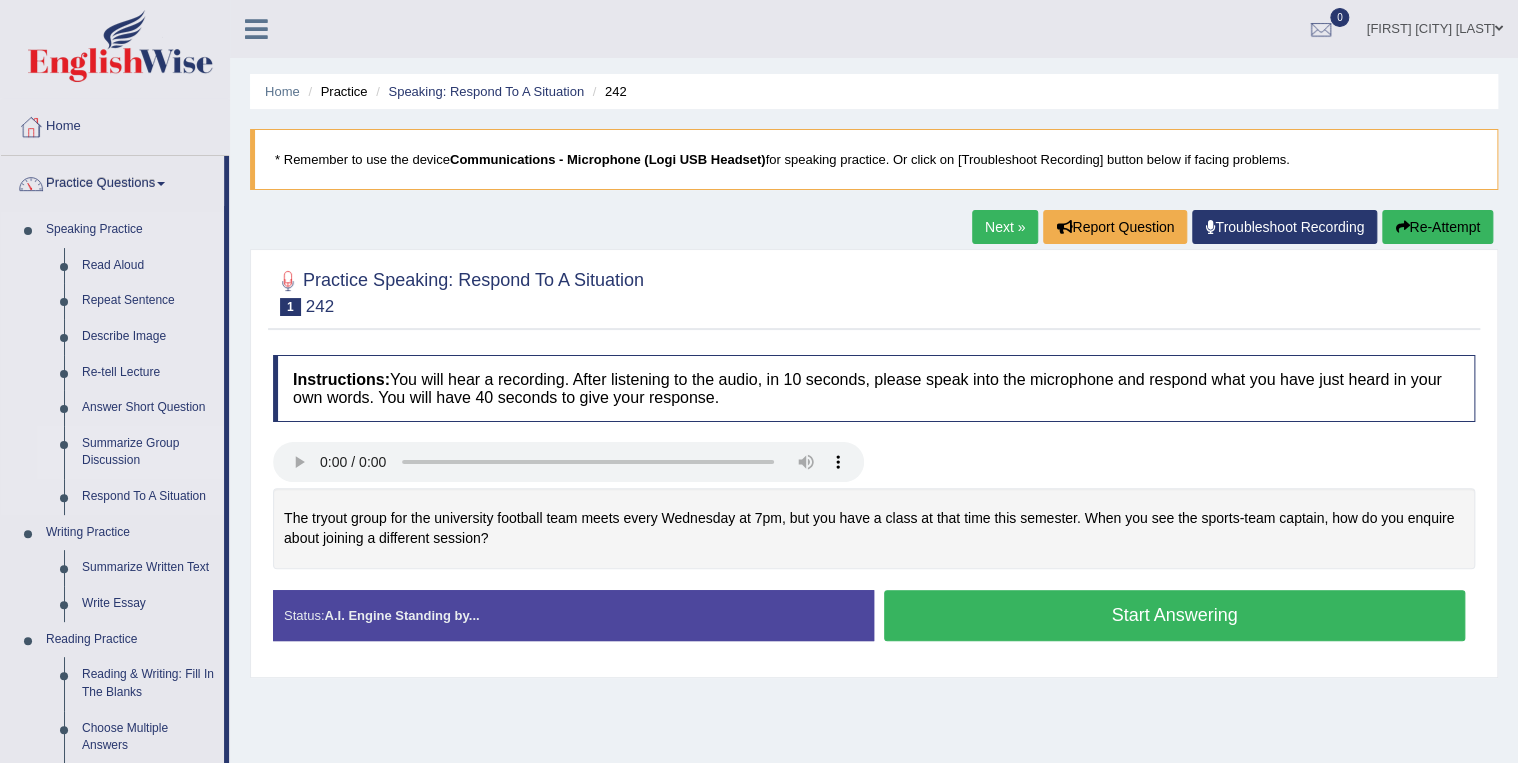 click on "Summarize Group Discussion" at bounding box center [148, 452] 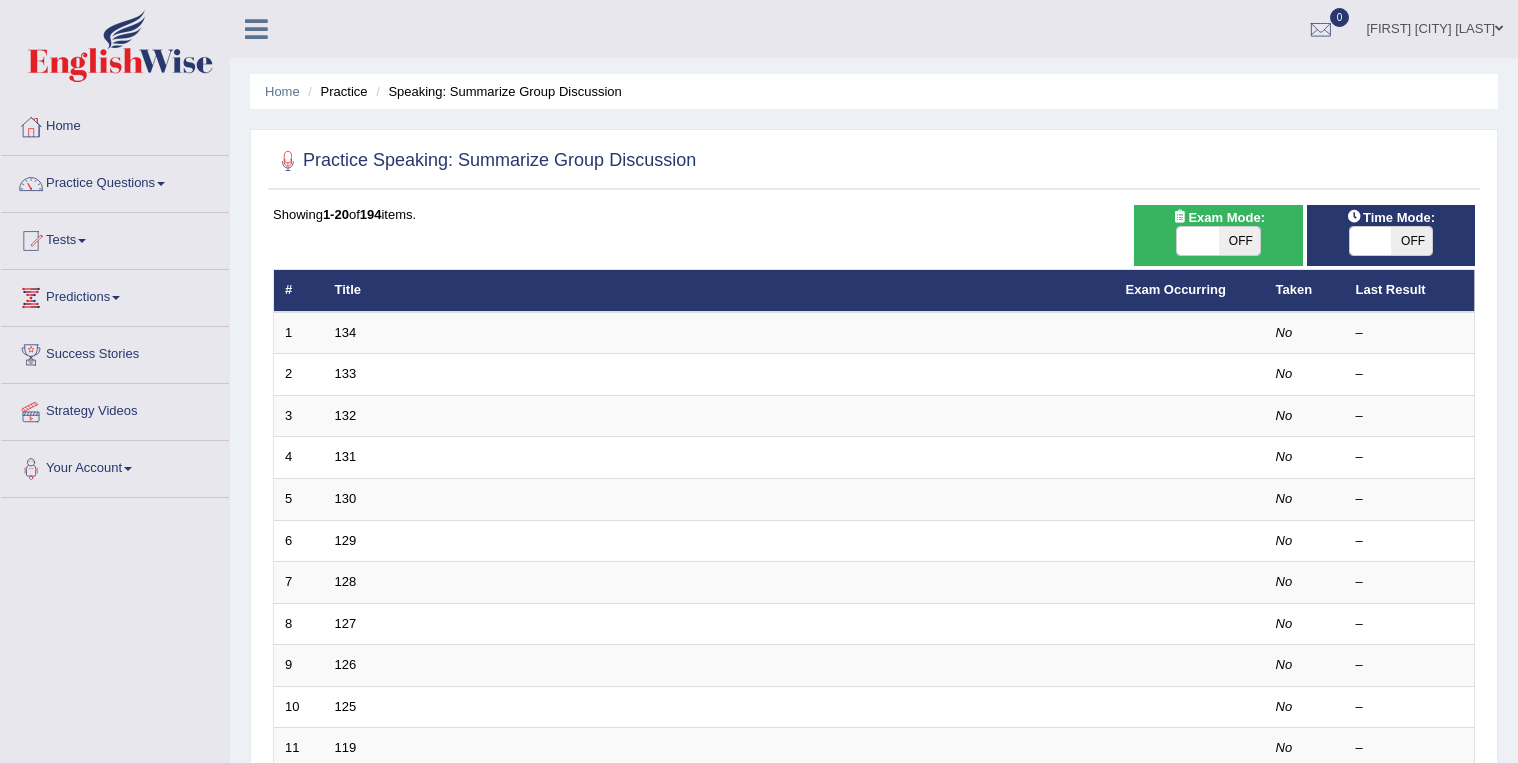 scroll, scrollTop: 0, scrollLeft: 0, axis: both 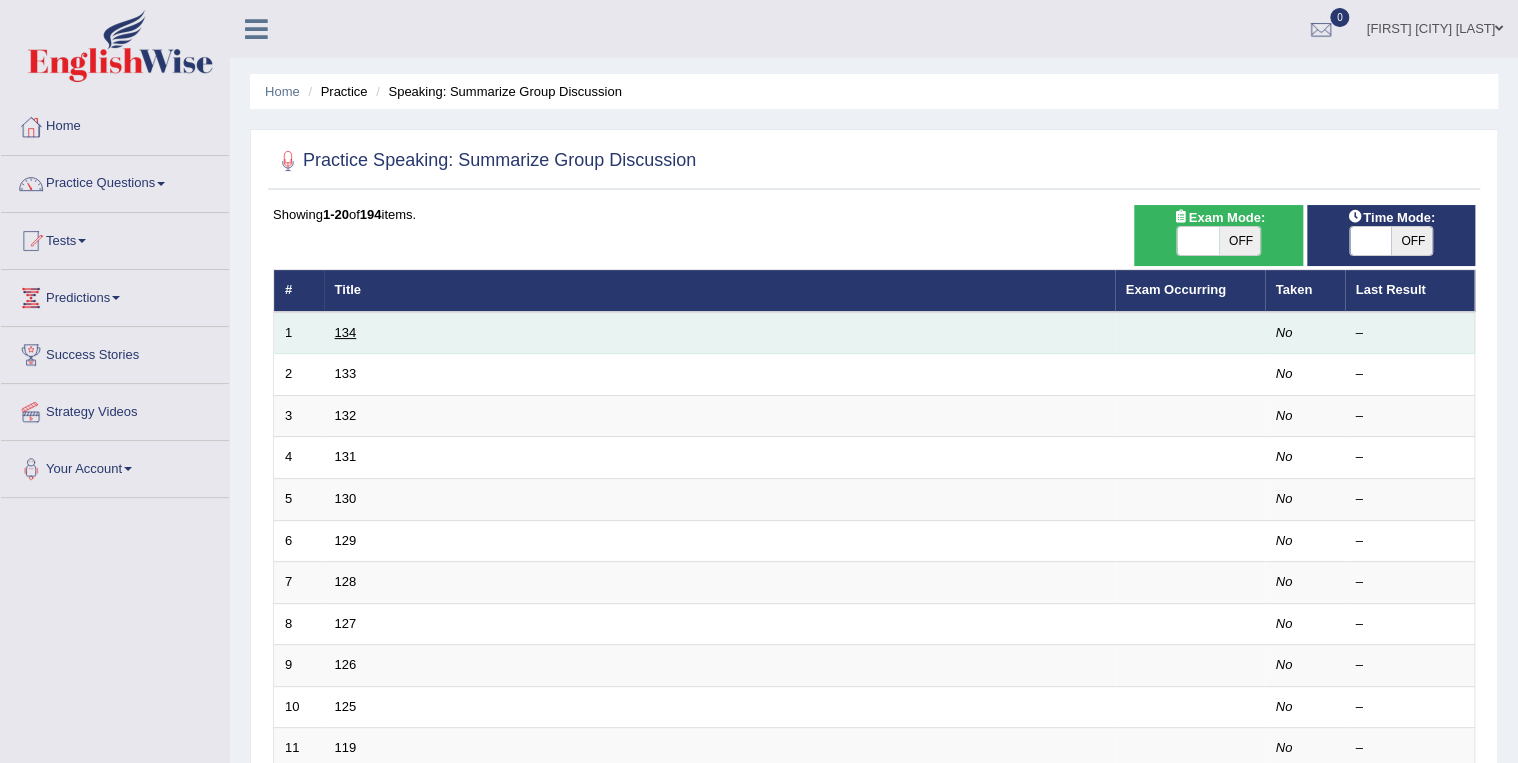 click on "134" at bounding box center [346, 332] 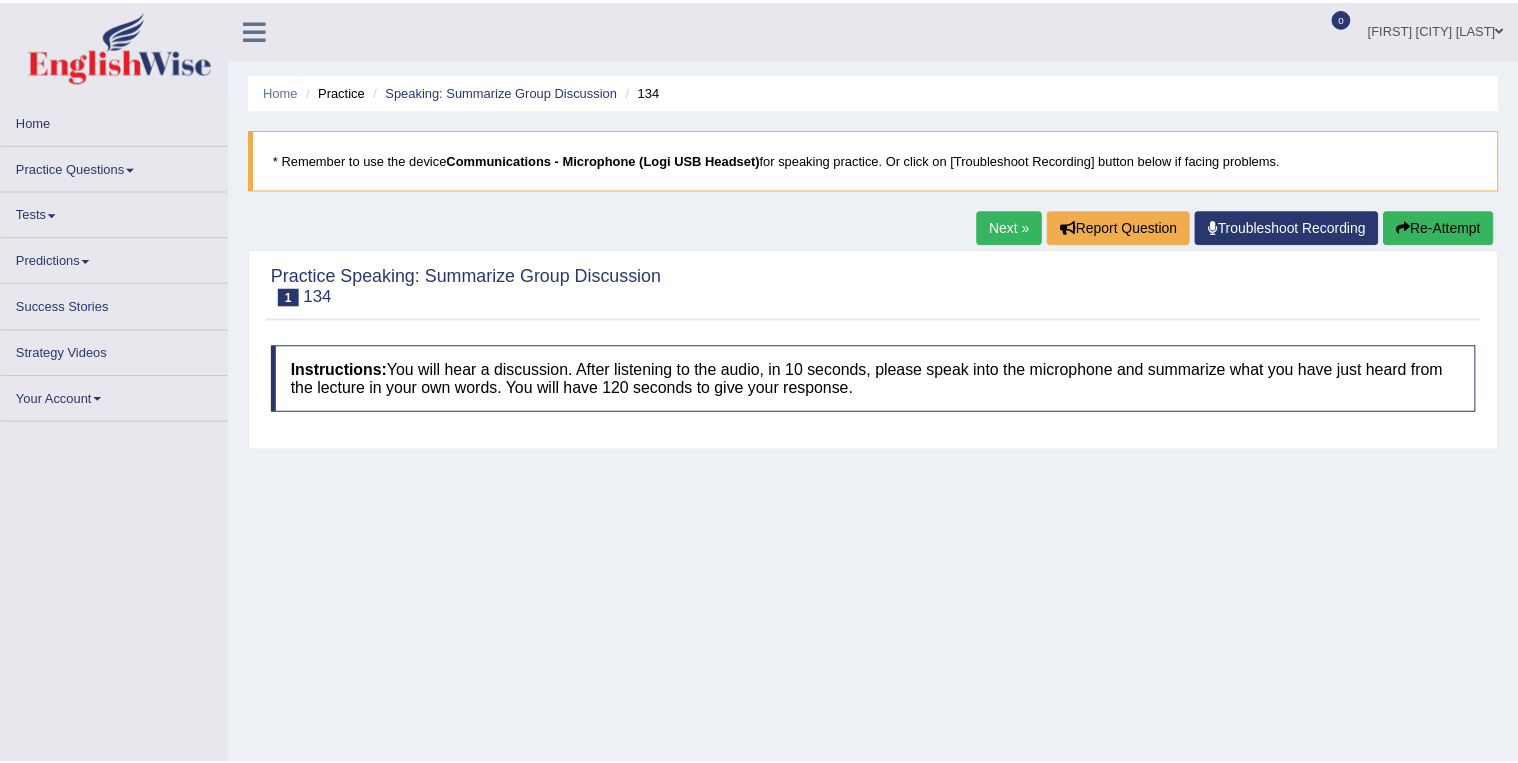 scroll, scrollTop: 0, scrollLeft: 0, axis: both 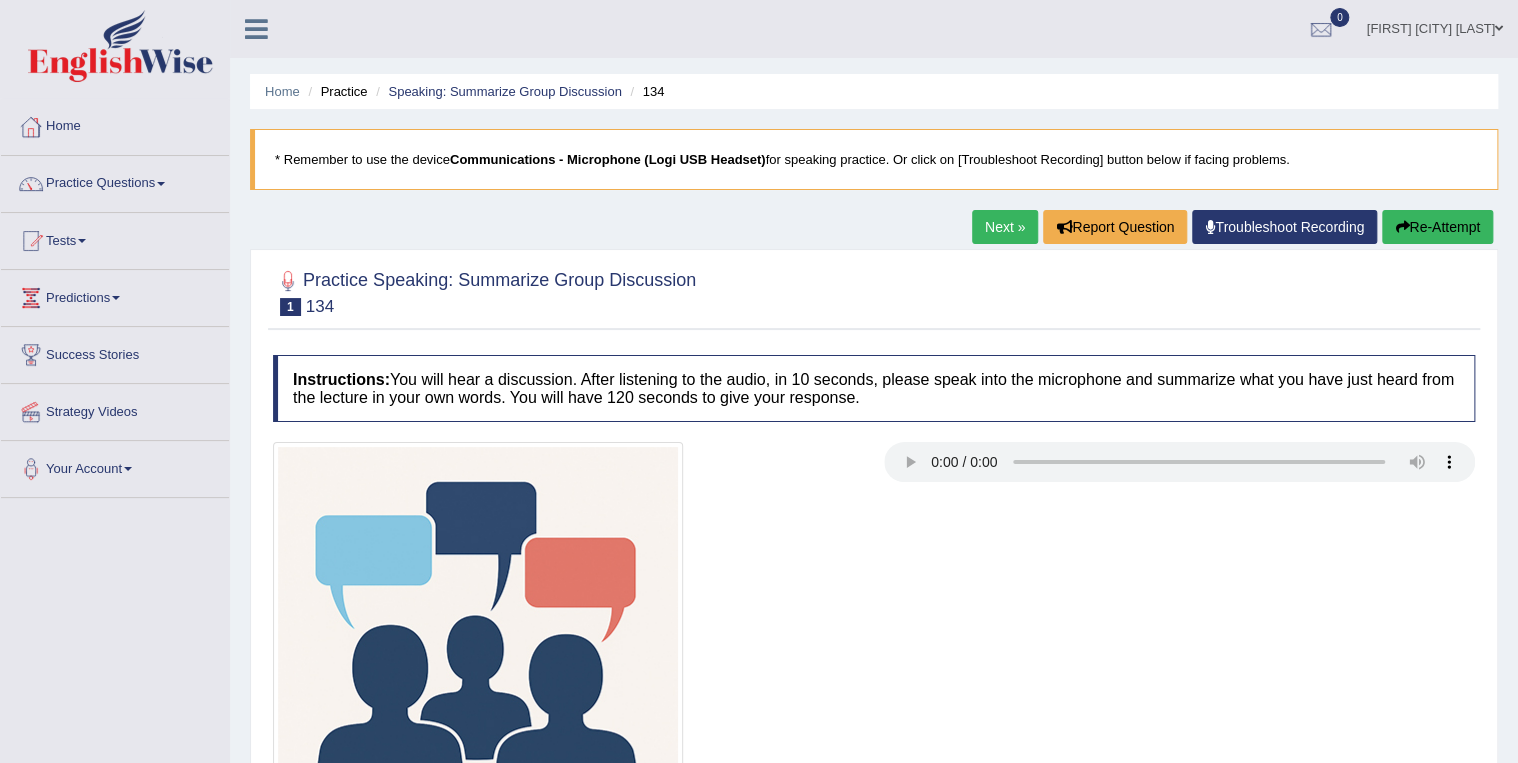 click on "Home" at bounding box center [115, 124] 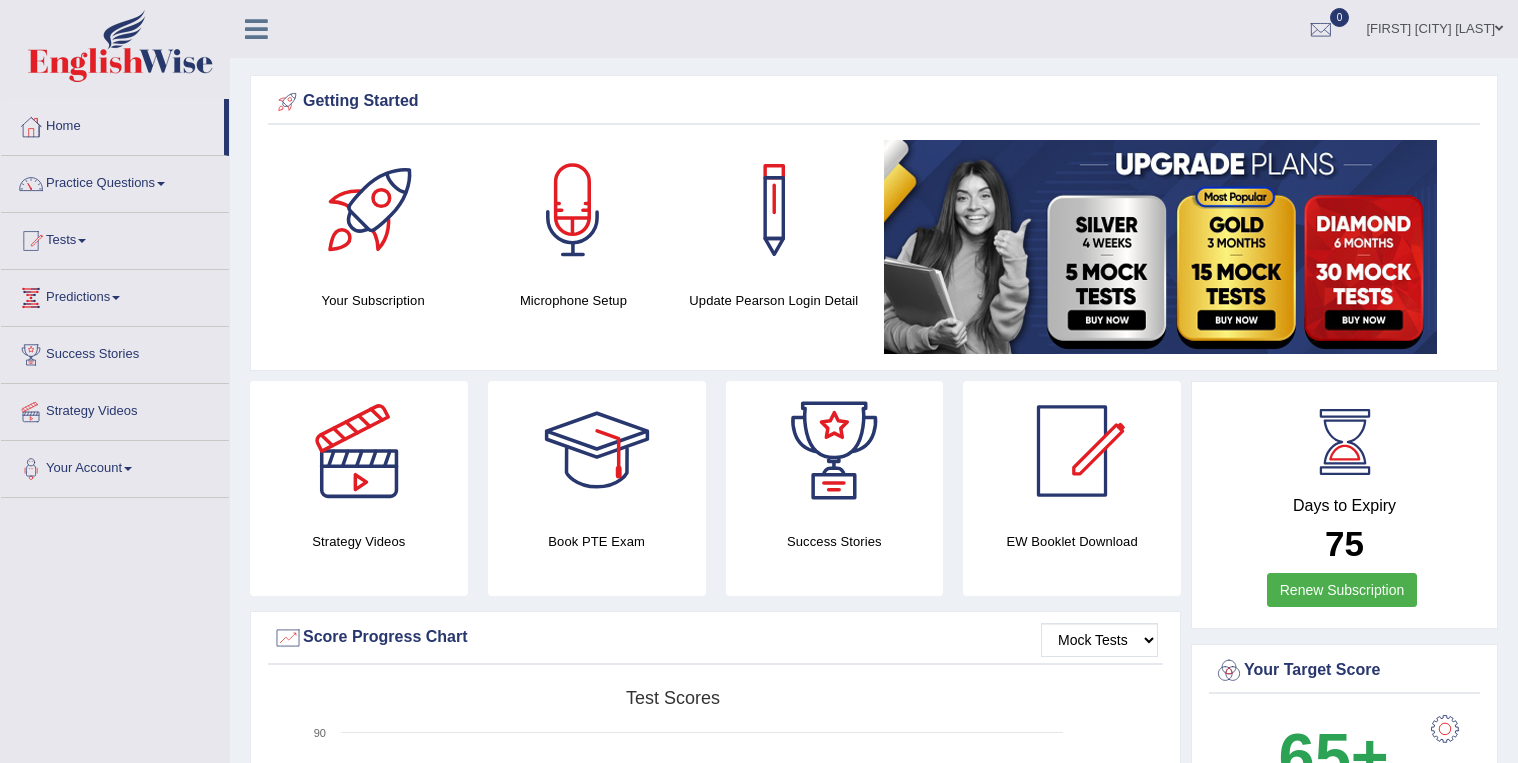 scroll, scrollTop: 0, scrollLeft: 0, axis: both 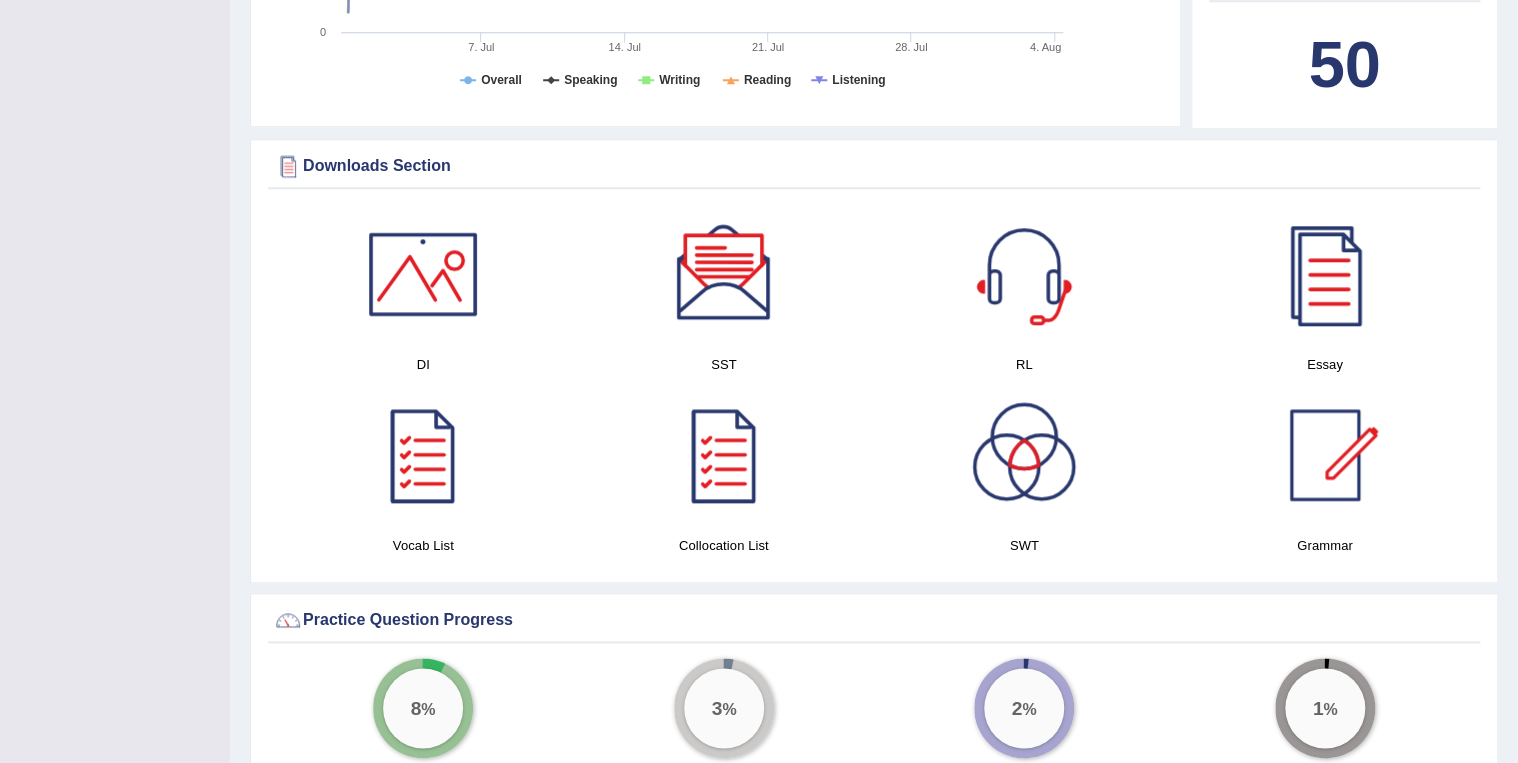 click at bounding box center (724, 274) 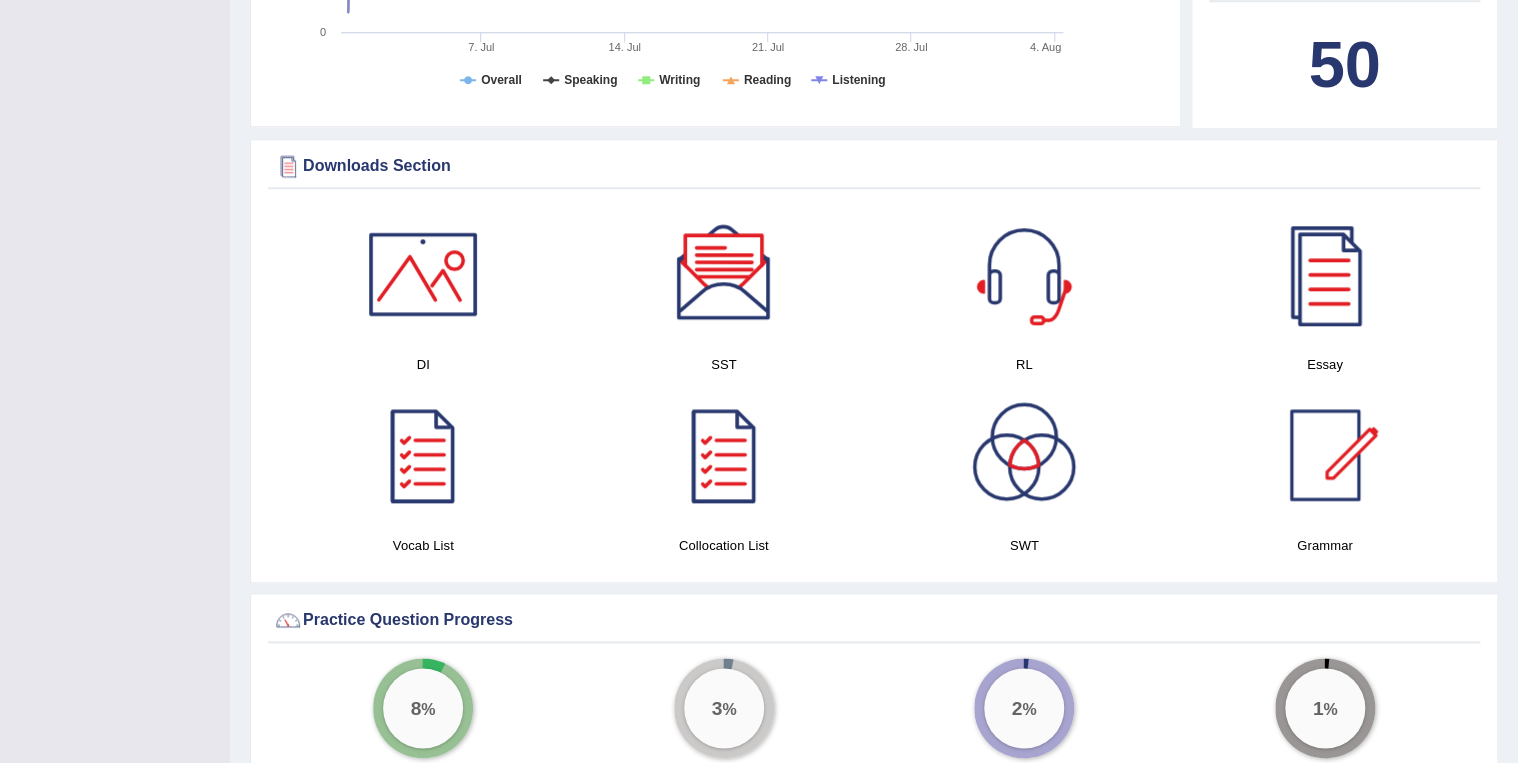 click at bounding box center (423, 274) 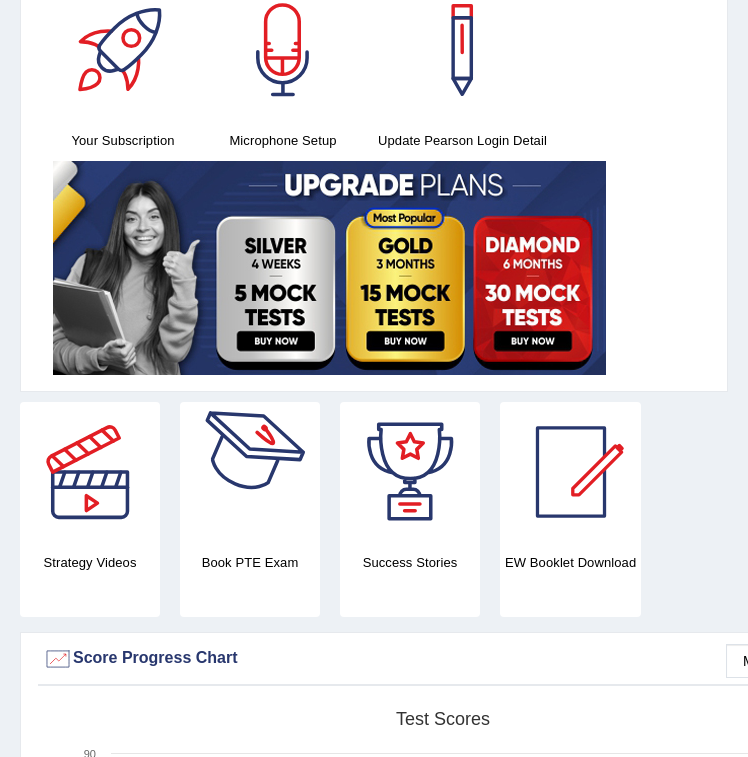 scroll, scrollTop: 0, scrollLeft: 0, axis: both 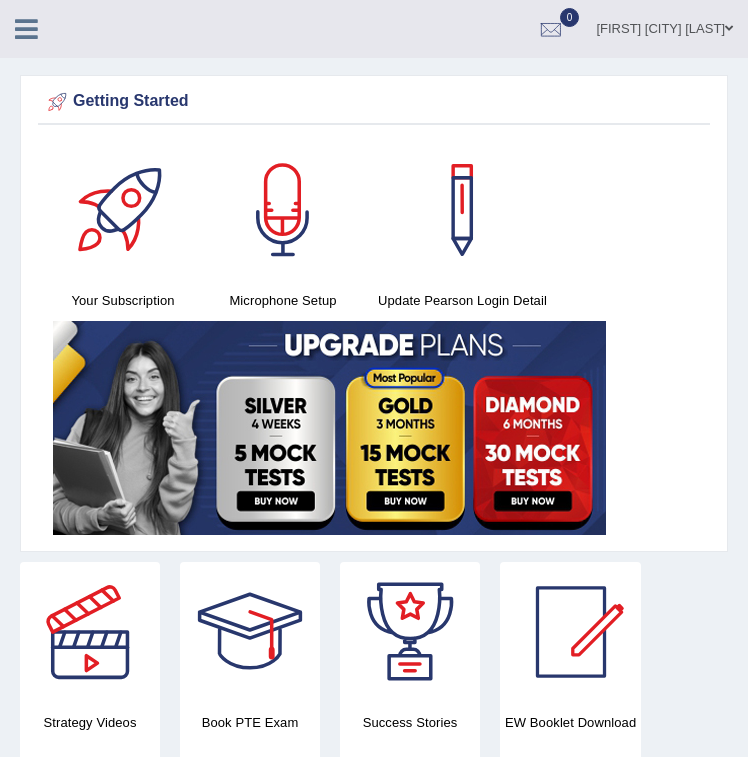click at bounding box center (26, 29) 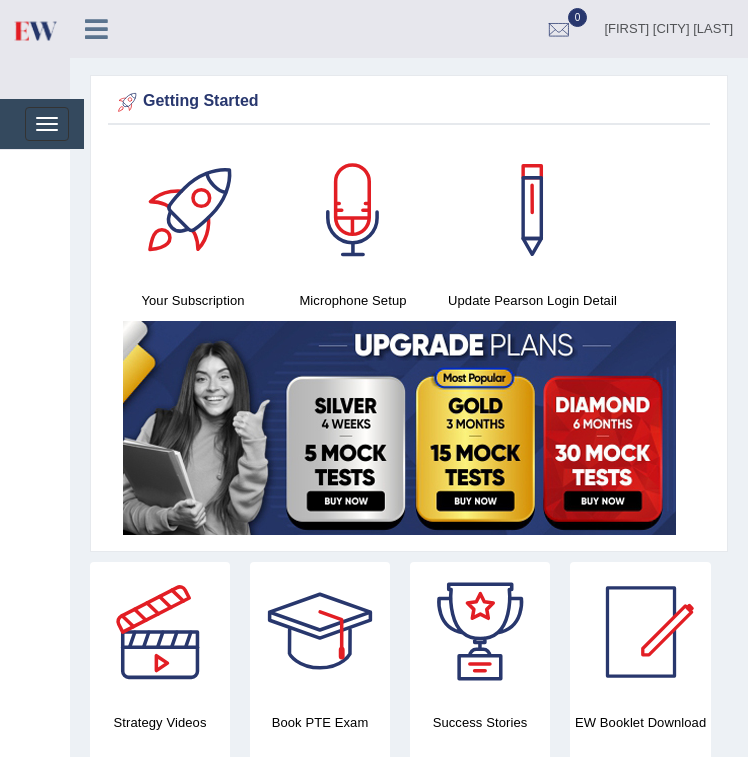 click on "Please login from Desktop. If you think this is an error (or logged in from desktop),  please click here to contact us
Getting Started
Your Subscription
Microphone Setup
Update Pearson Login Detail
×" at bounding box center [409, 2280] 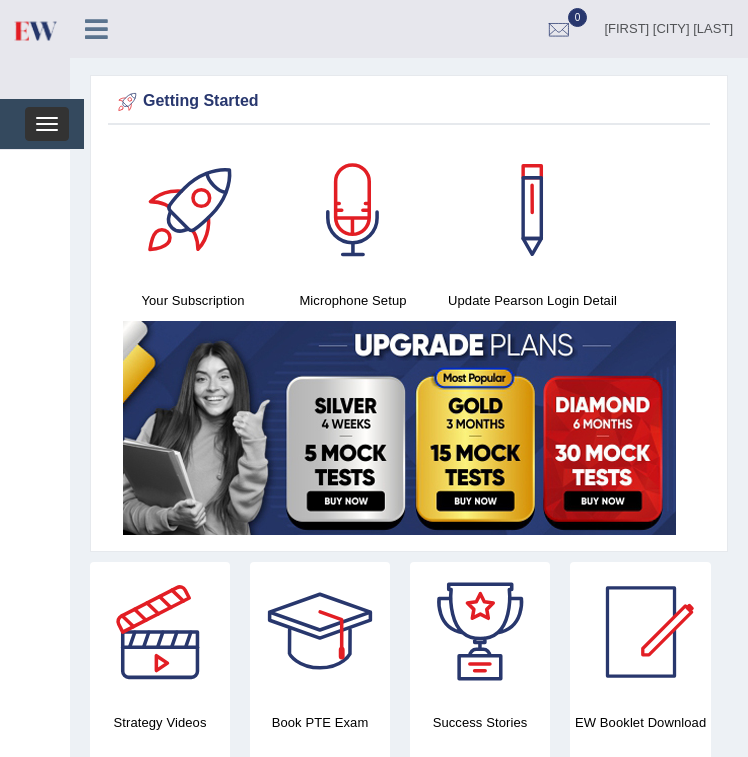click on "Toggle navigation" at bounding box center [47, 124] 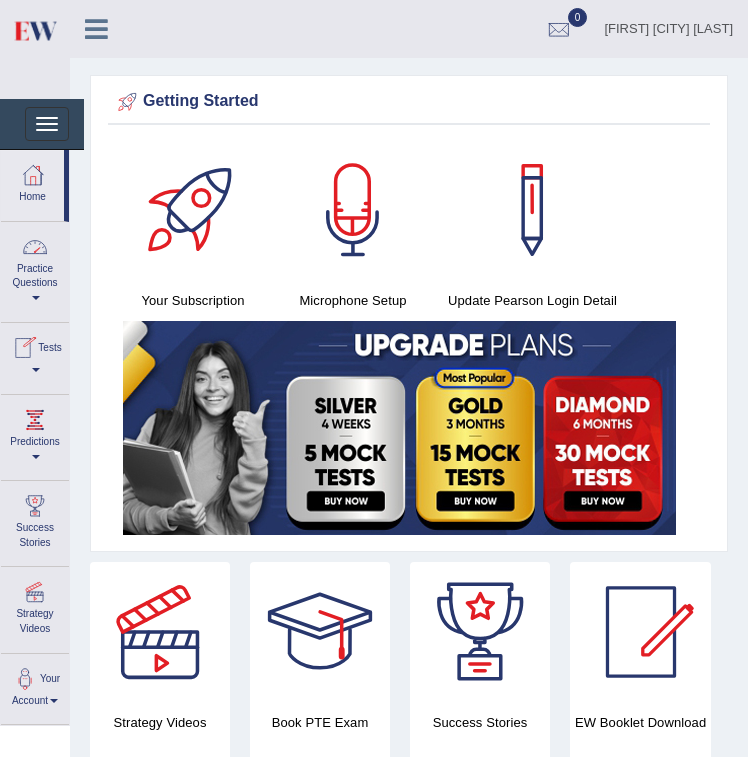 click at bounding box center [35, 247] 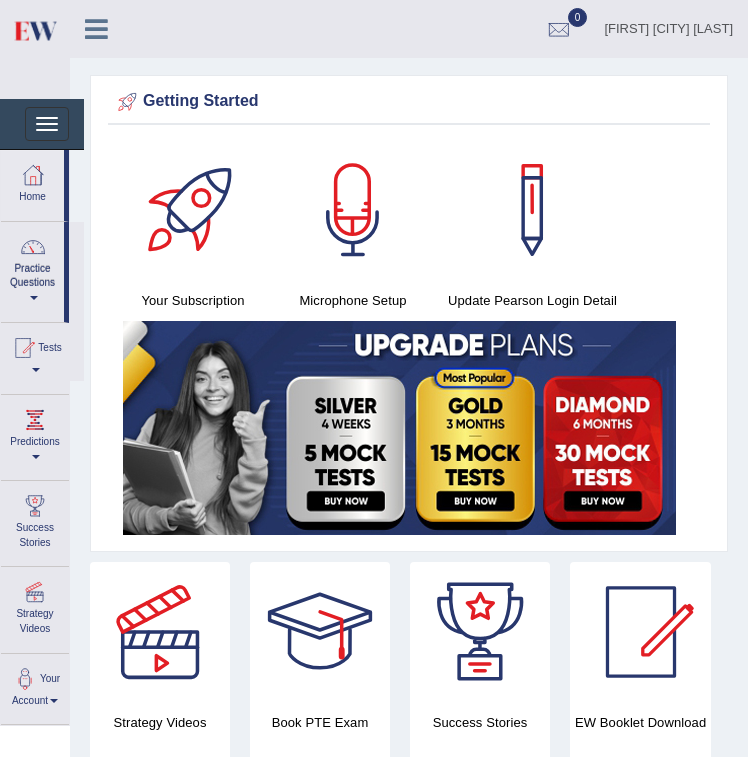 click on "Practice Questions" at bounding box center [32, 269] 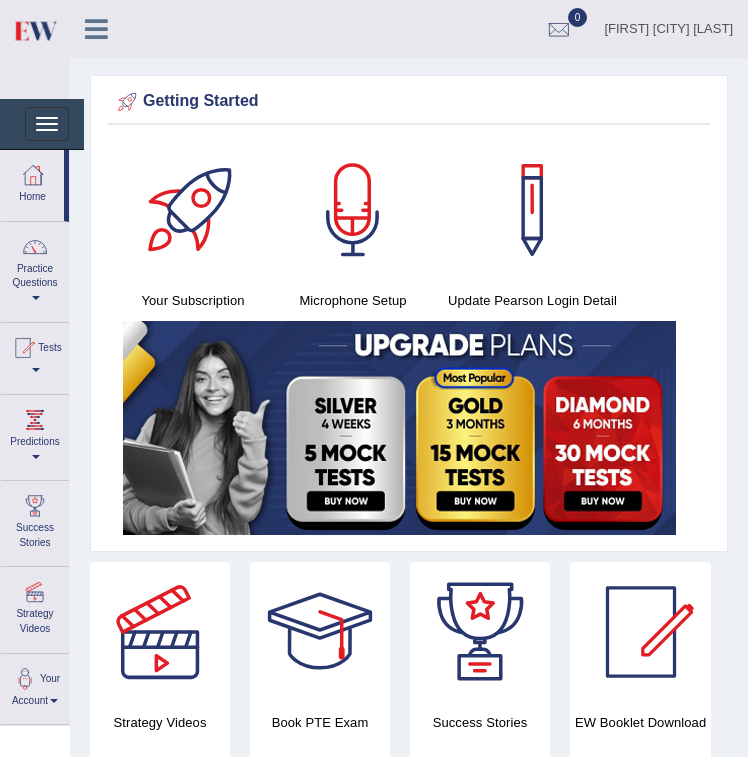 click at bounding box center [36, 298] 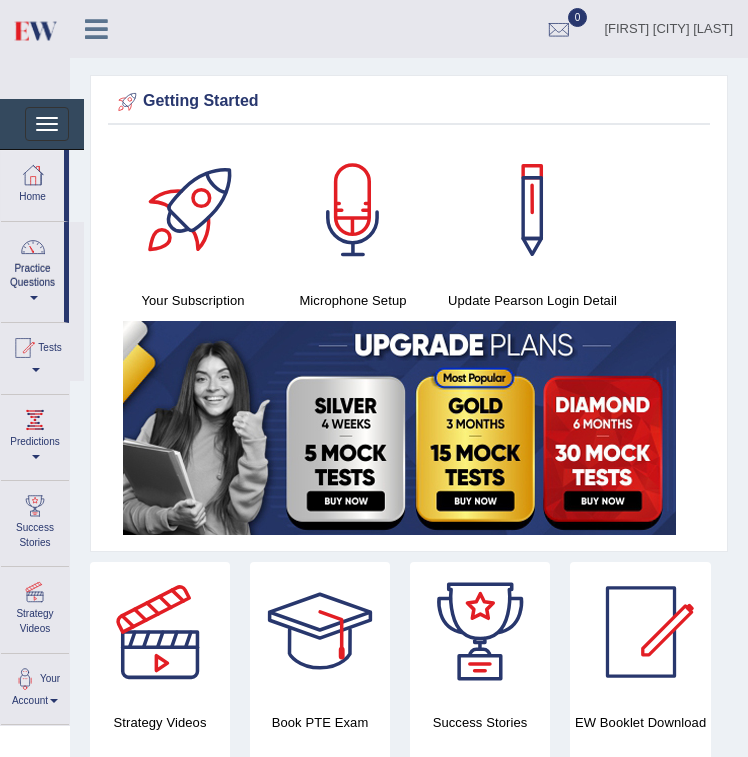 click at bounding box center (34, 298) 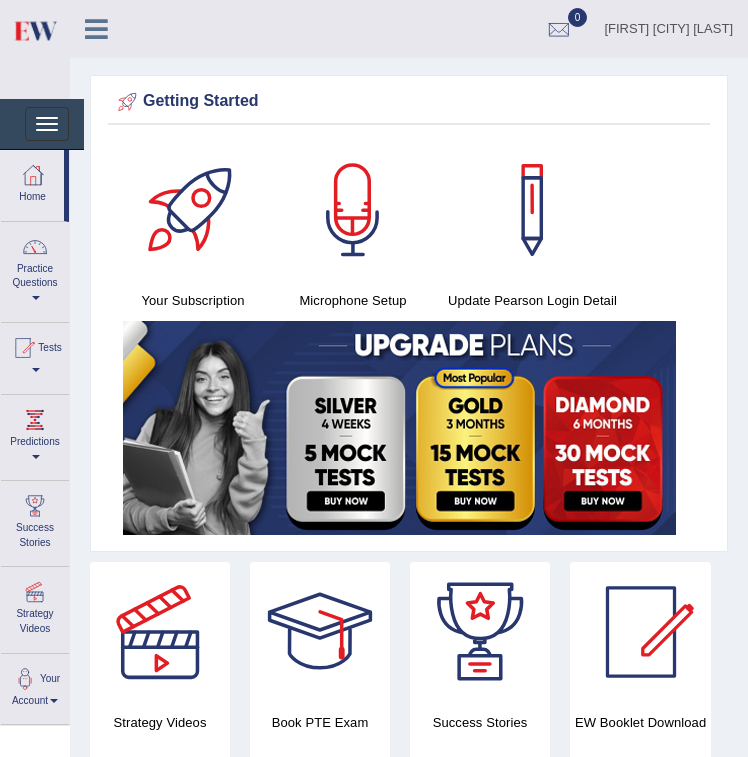 click at bounding box center (36, 298) 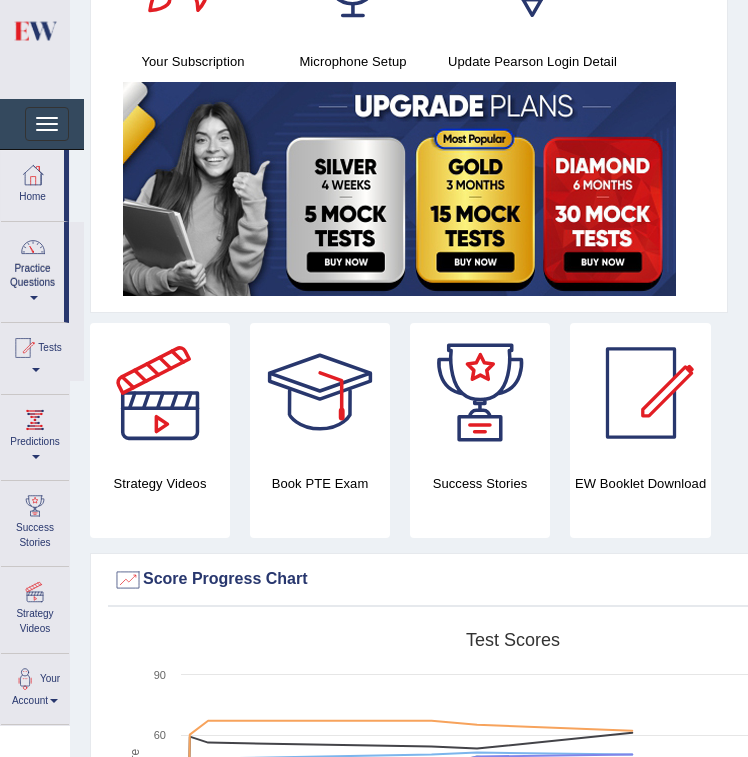 scroll, scrollTop: 0, scrollLeft: 0, axis: both 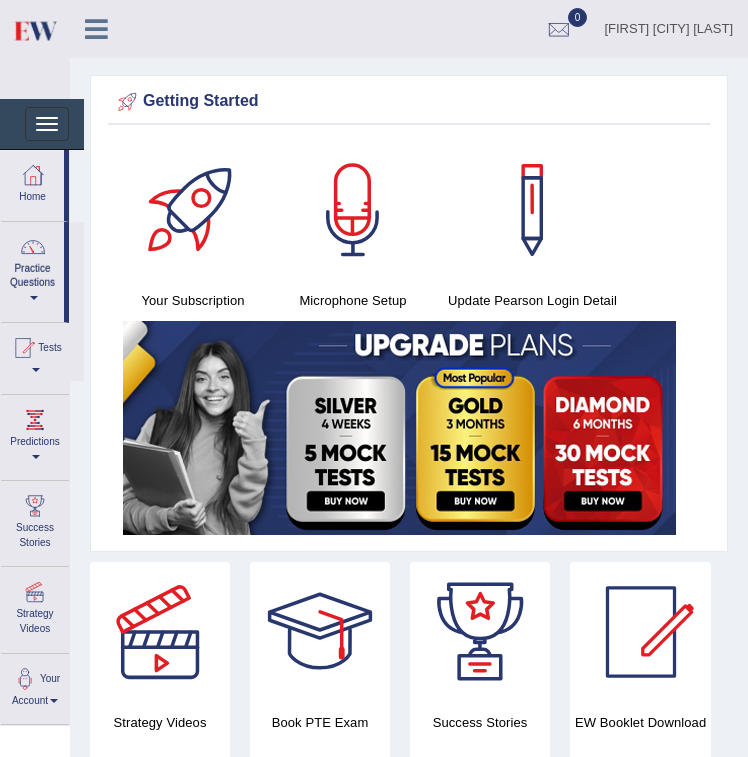 click on "Practice Questions" at bounding box center [32, 269] 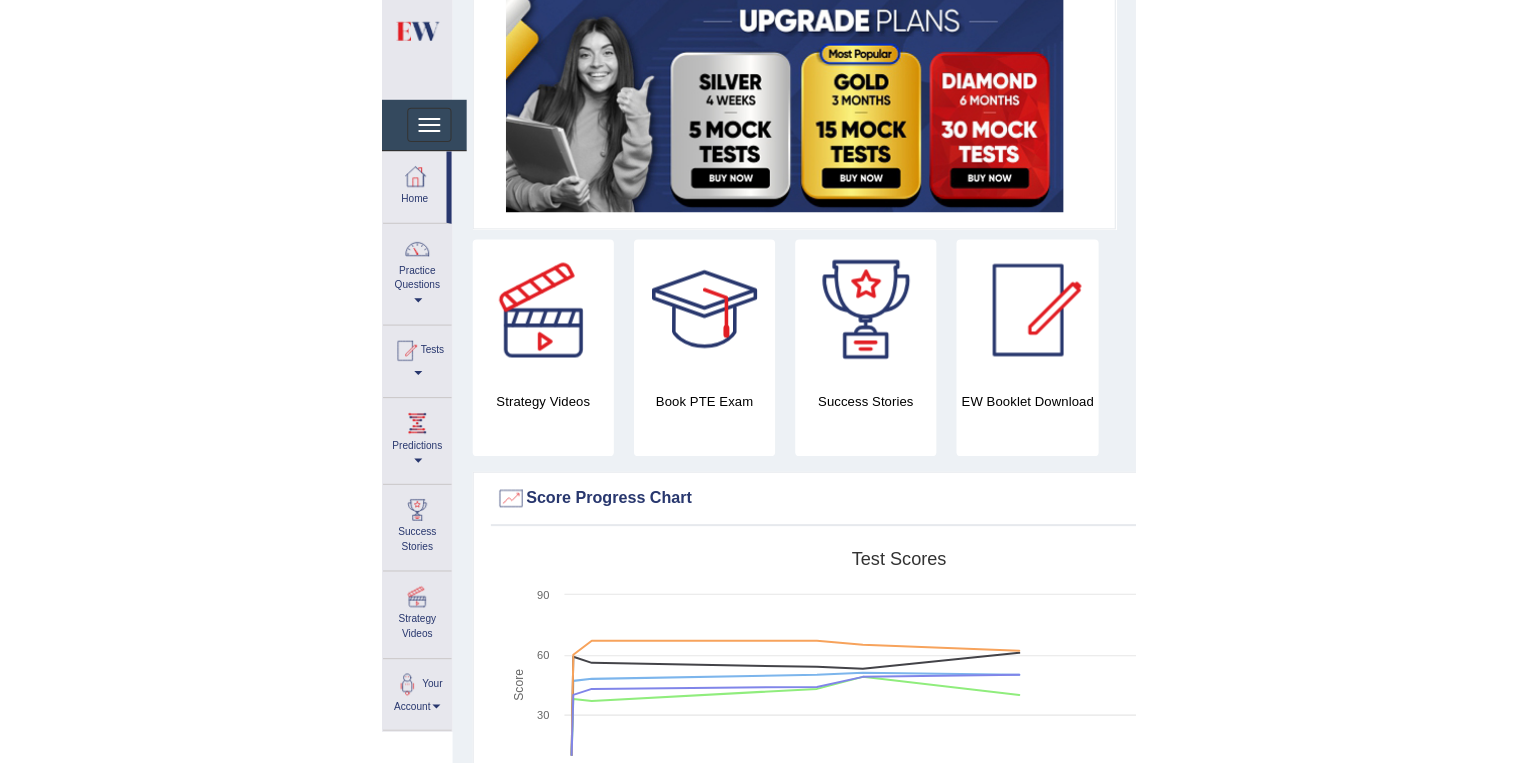 scroll, scrollTop: 0, scrollLeft: 0, axis: both 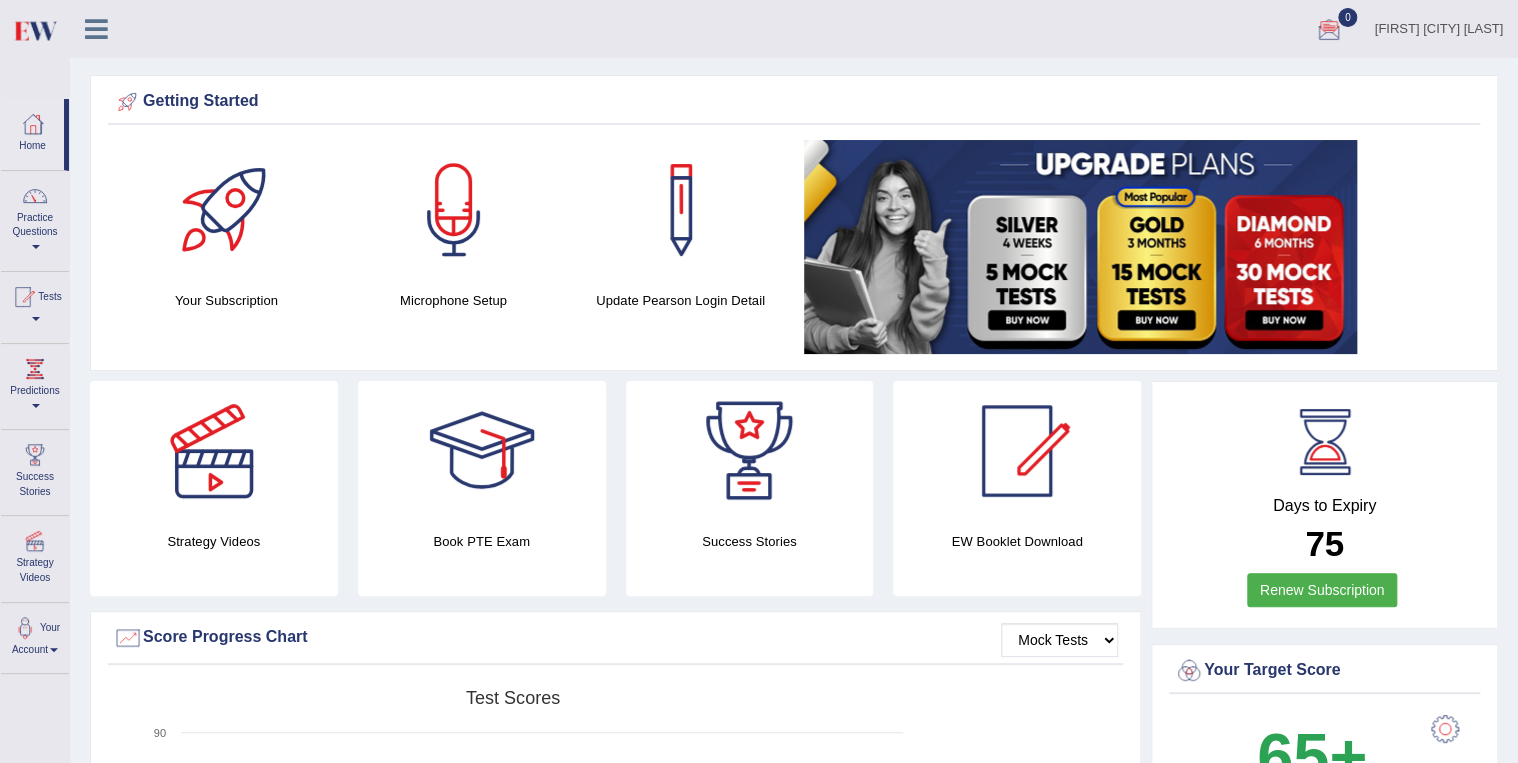 click at bounding box center [35, 196] 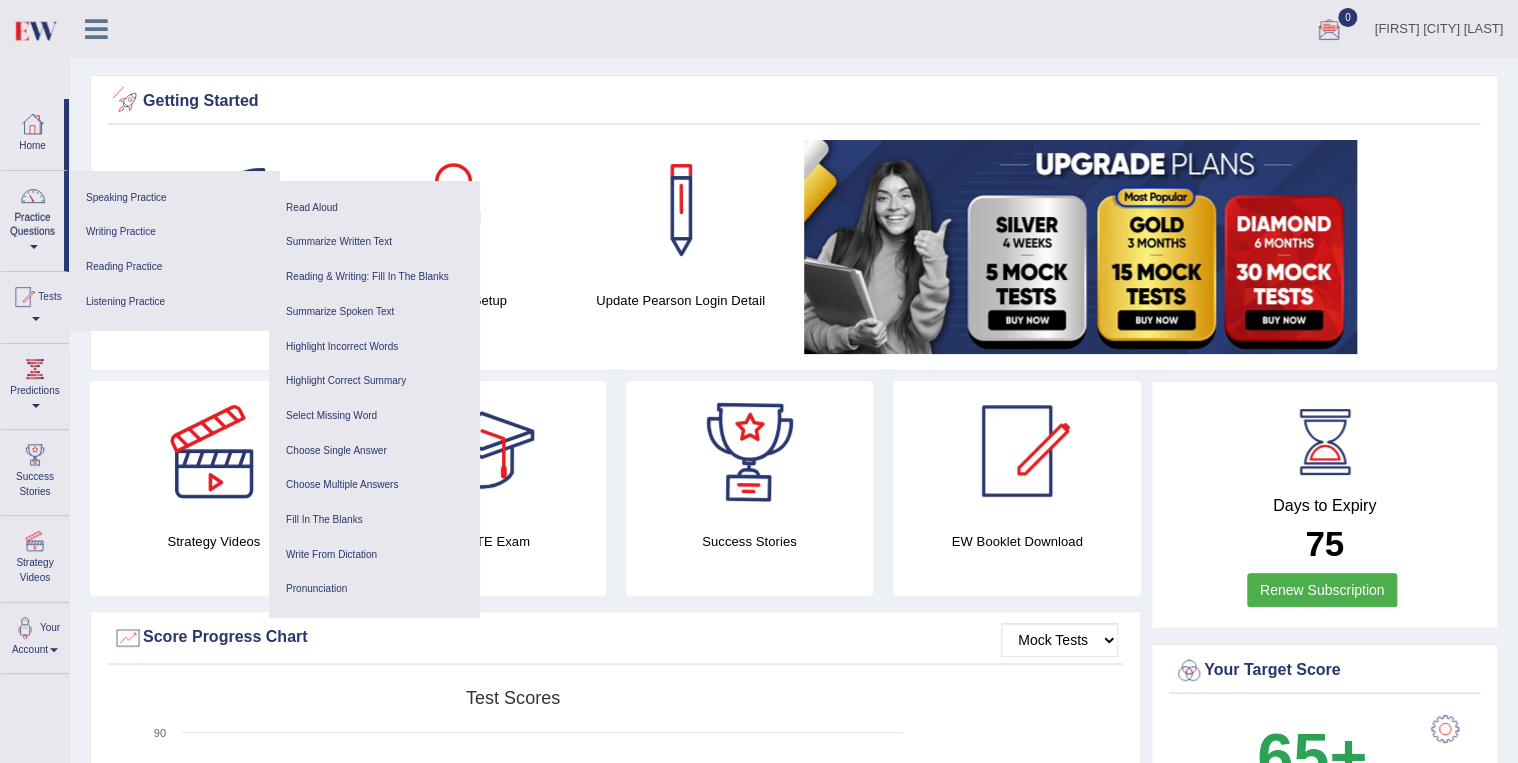 click at bounding box center (454, 210) 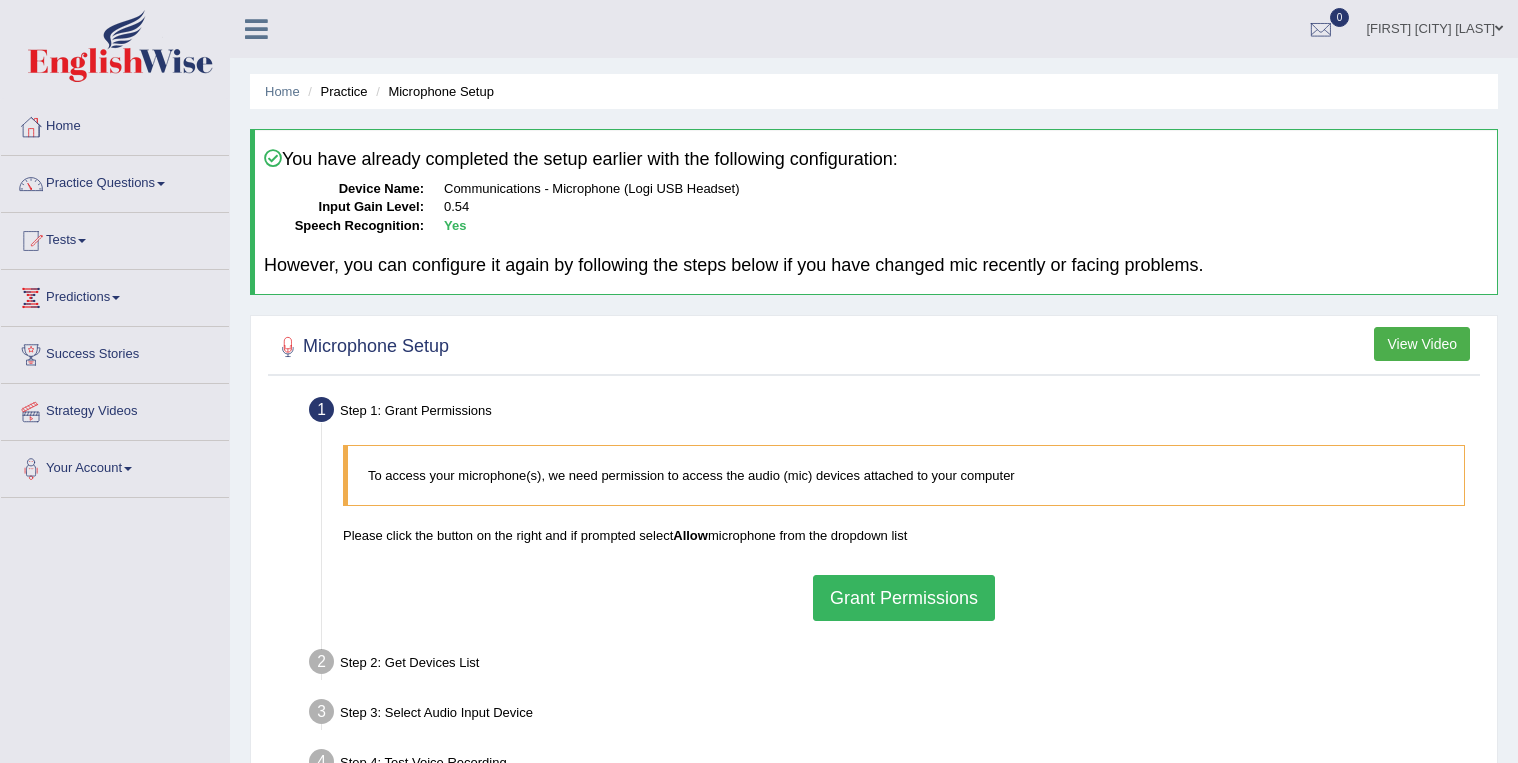 scroll, scrollTop: 0, scrollLeft: 0, axis: both 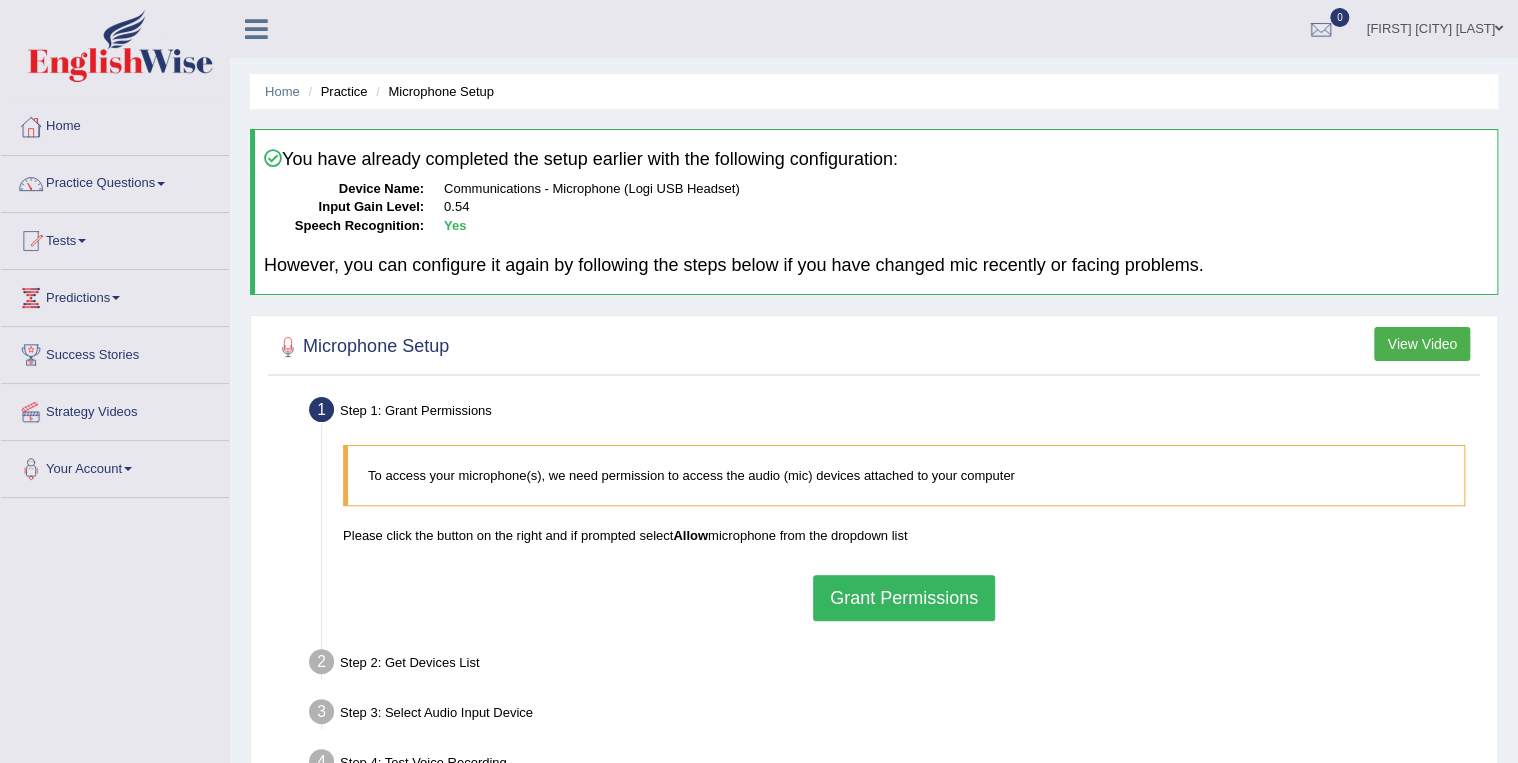click on "Home" at bounding box center [115, 124] 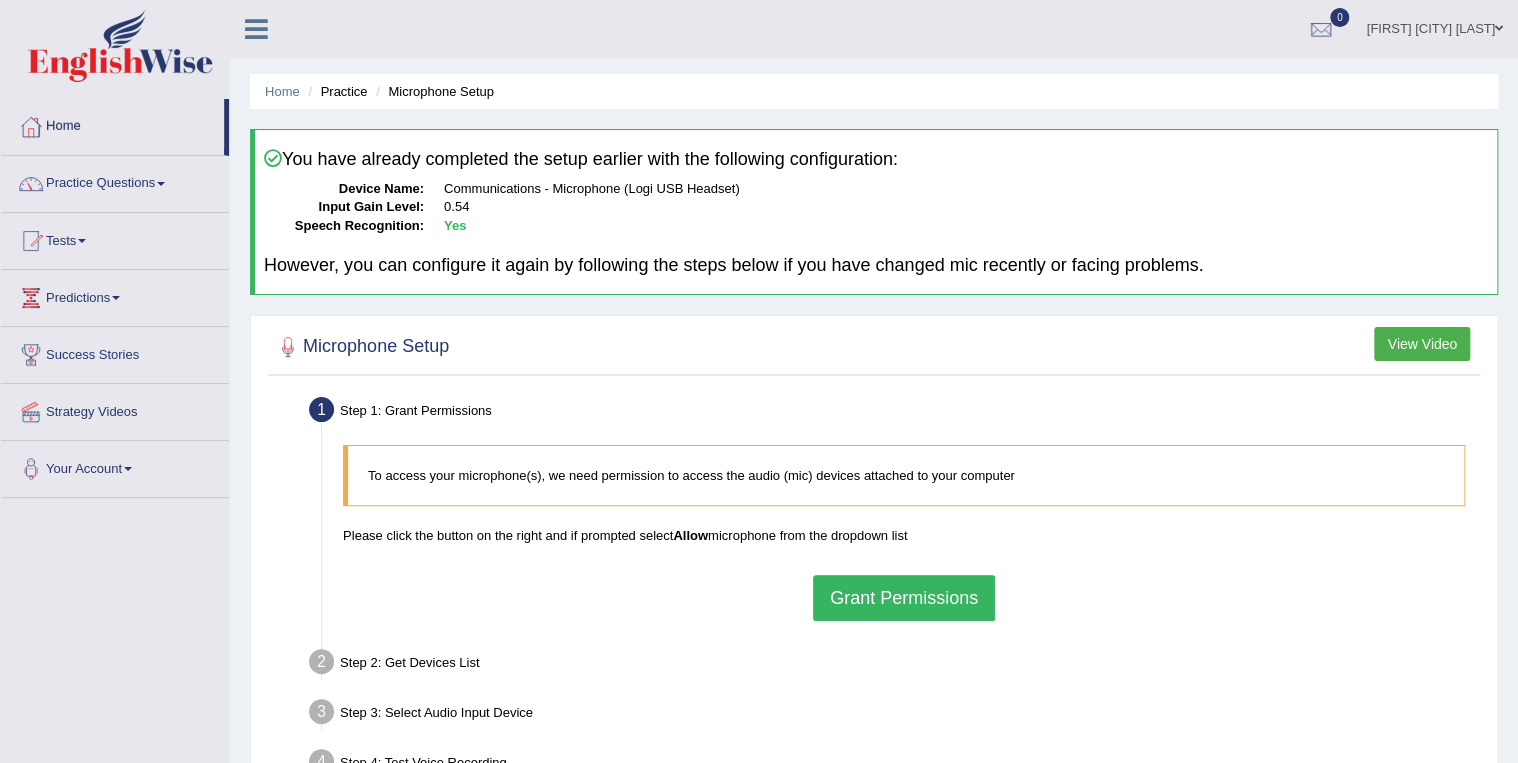 click on "Home" at bounding box center [112, 124] 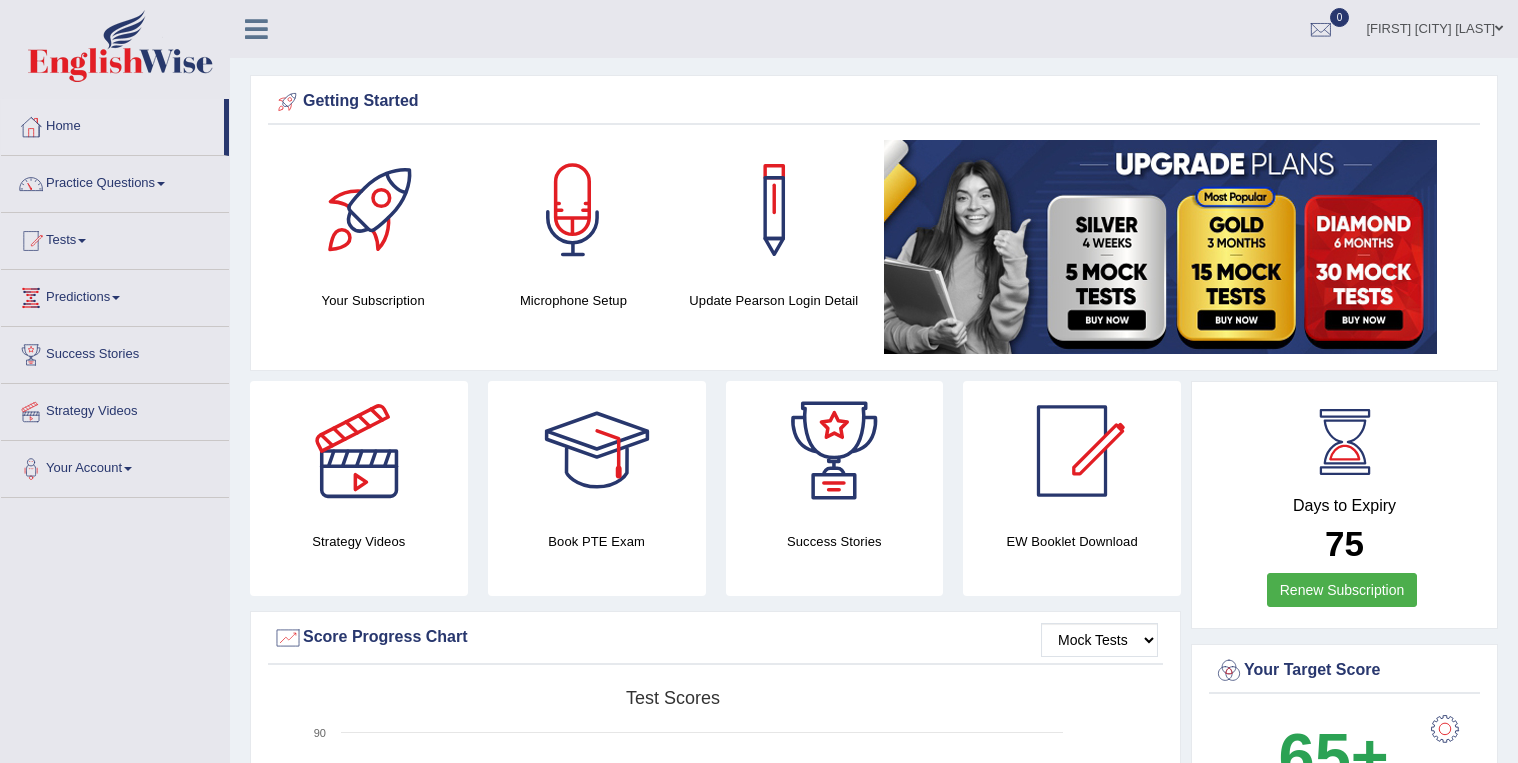 scroll, scrollTop: 0, scrollLeft: 0, axis: both 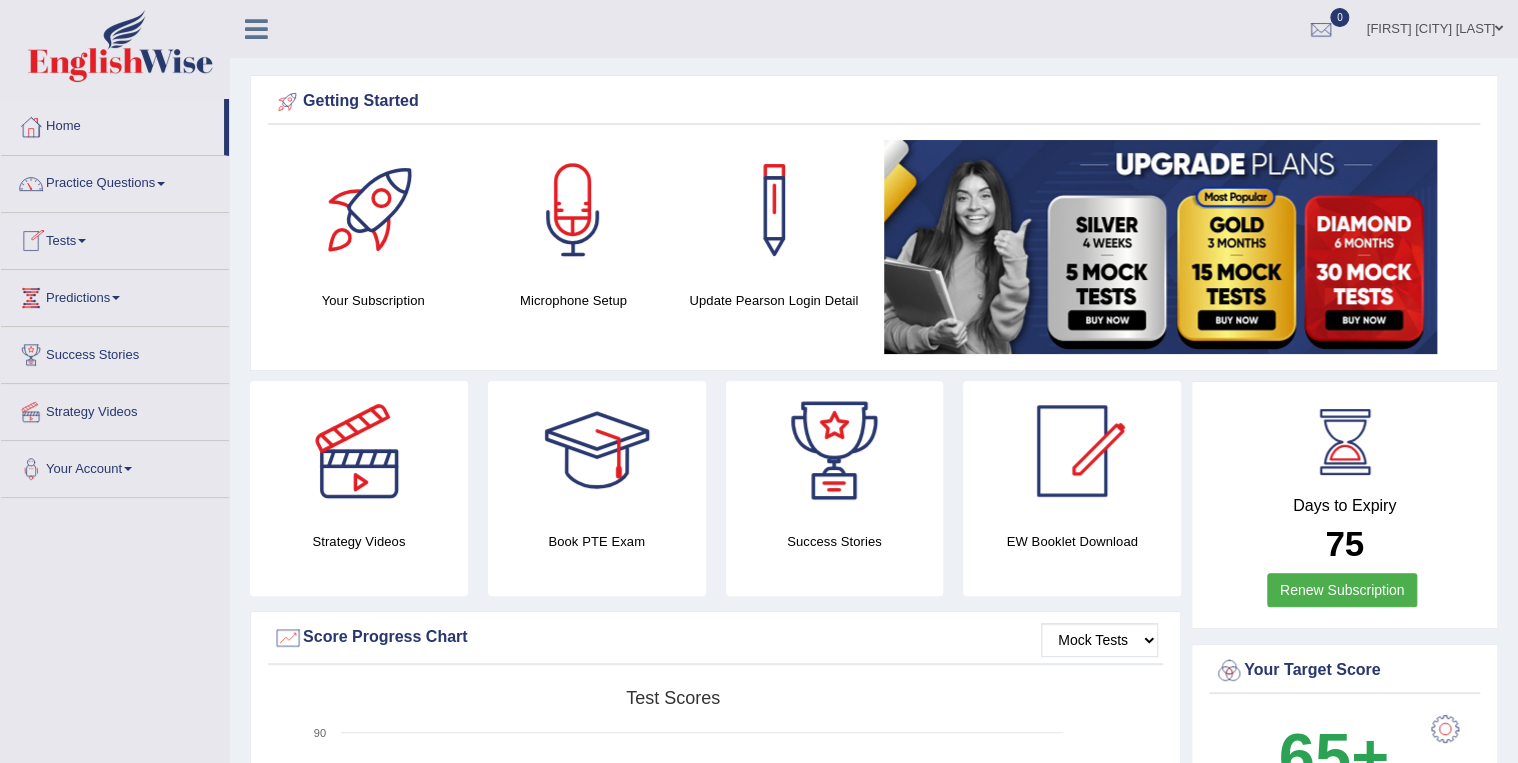 click at bounding box center (161, 184) 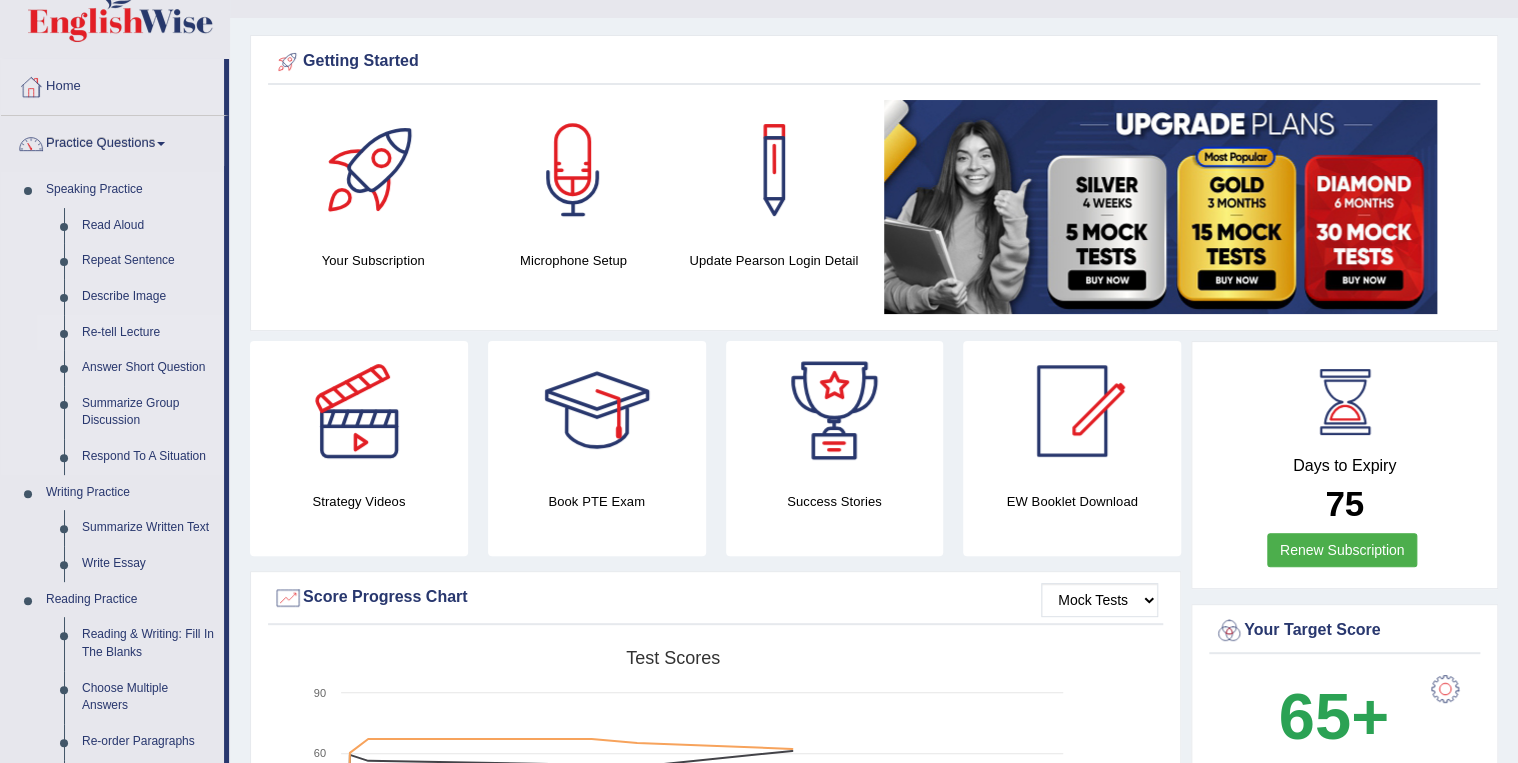 scroll, scrollTop: 80, scrollLeft: 0, axis: vertical 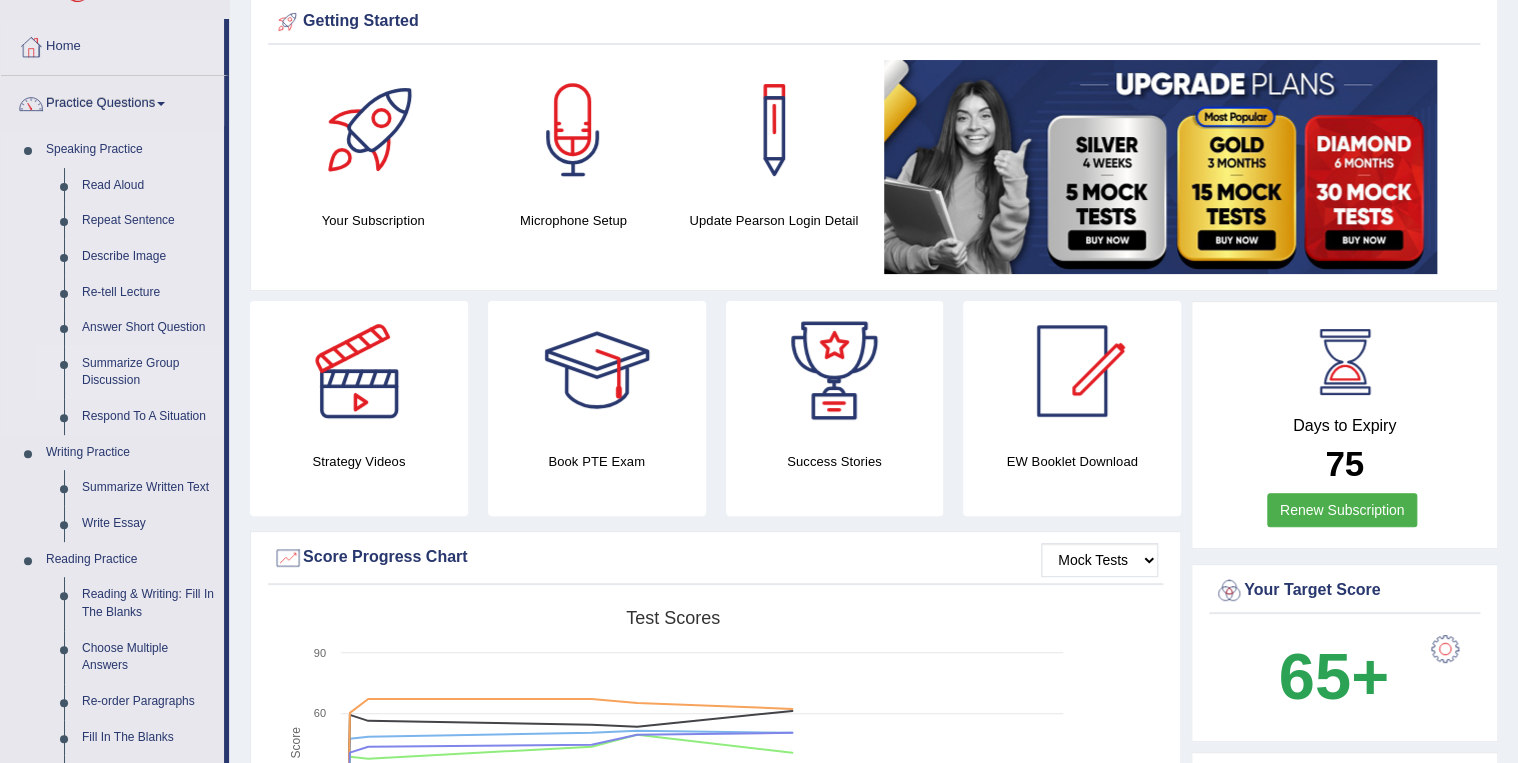 click on "Summarize Group Discussion" at bounding box center [148, 372] 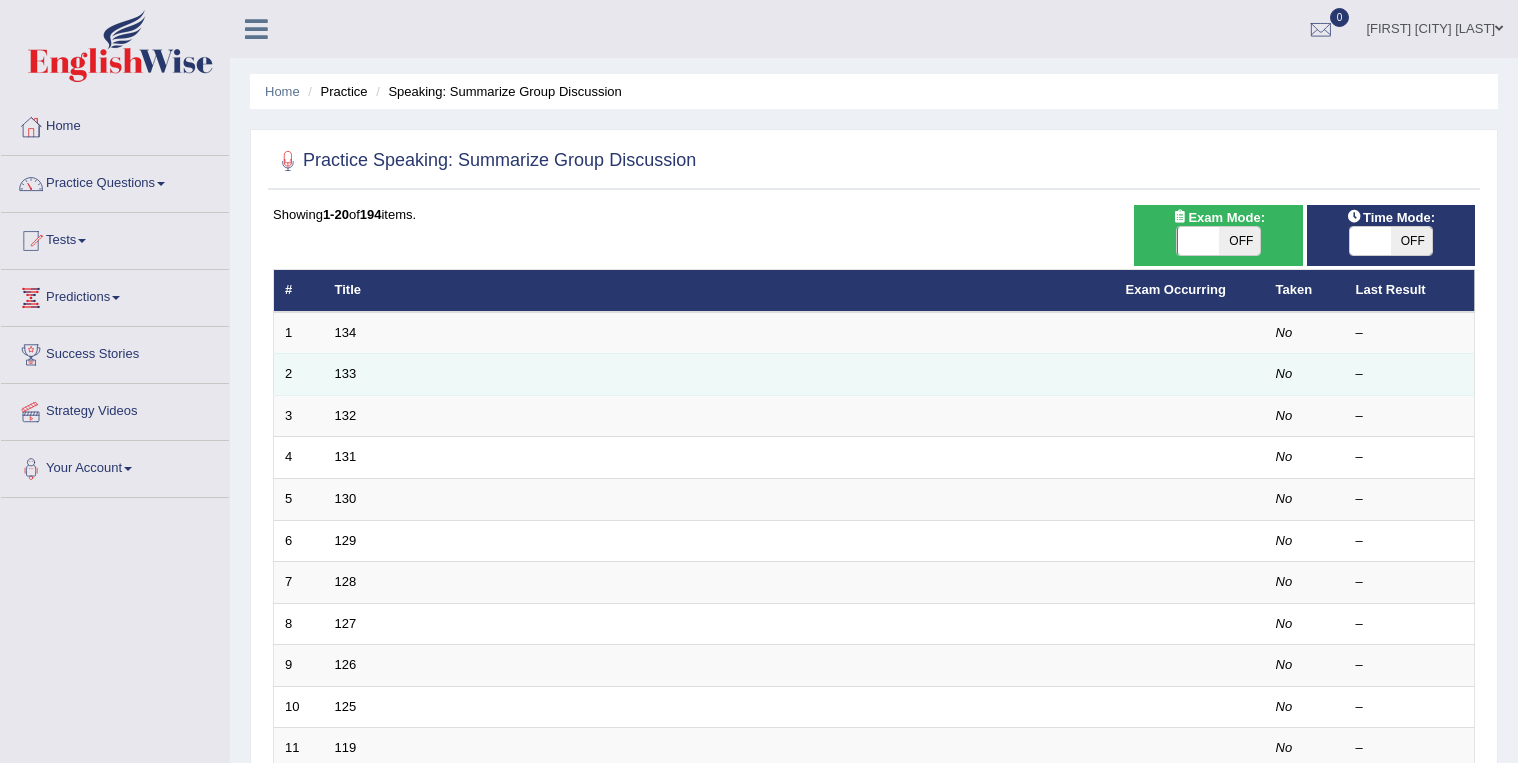 scroll, scrollTop: 0, scrollLeft: 0, axis: both 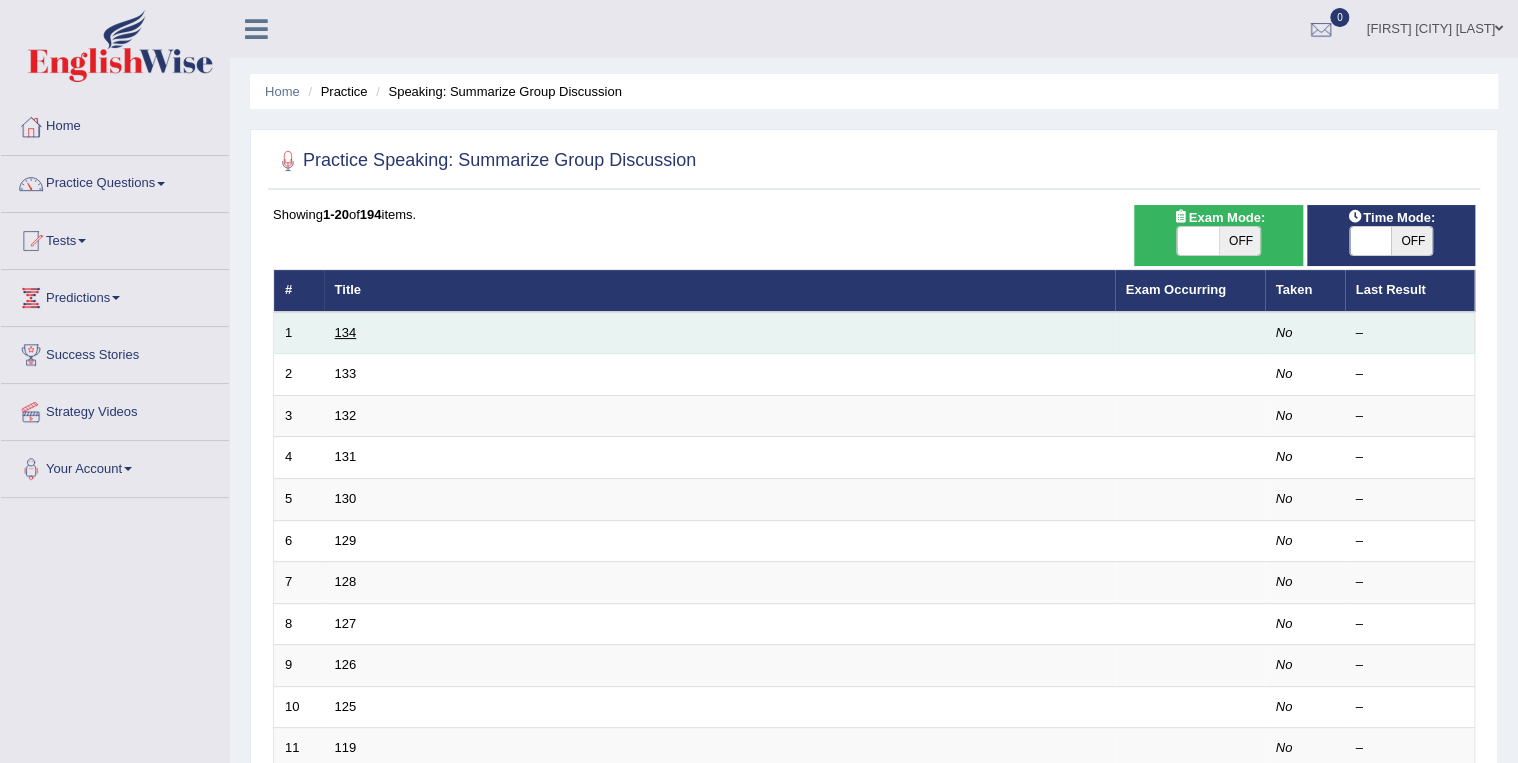 click on "134" at bounding box center (346, 332) 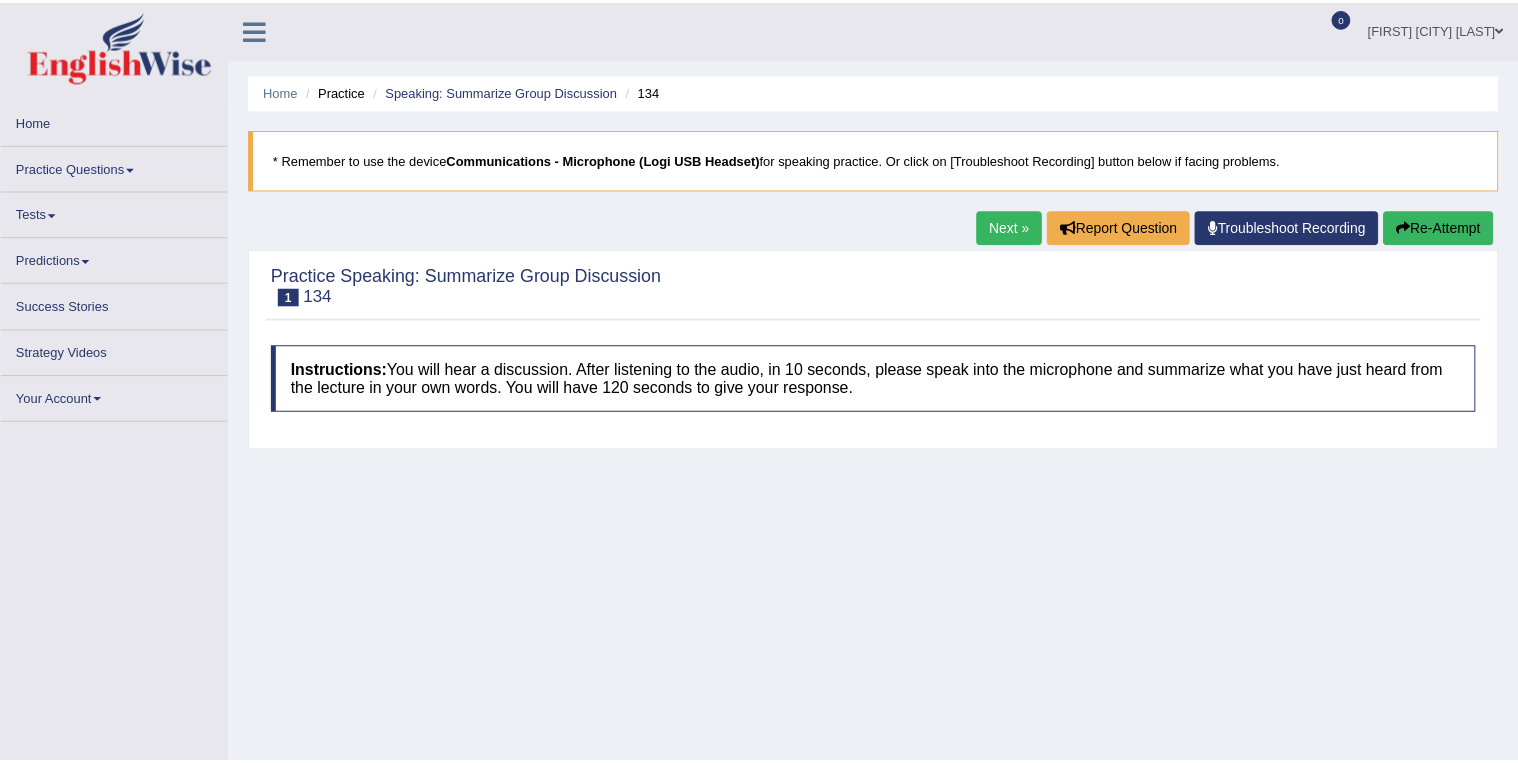 scroll, scrollTop: 0, scrollLeft: 0, axis: both 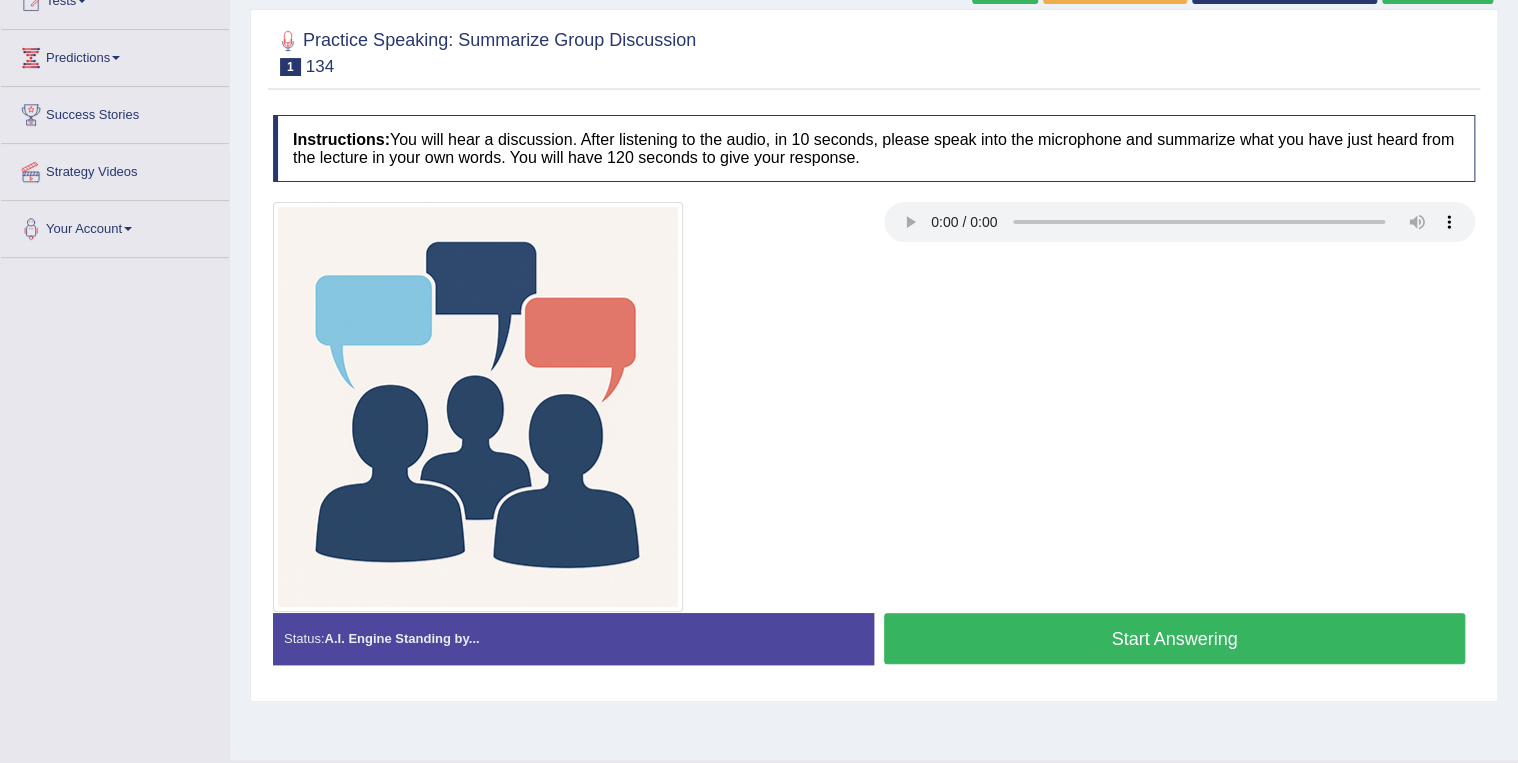 click on "Start Answering" at bounding box center (1174, 638) 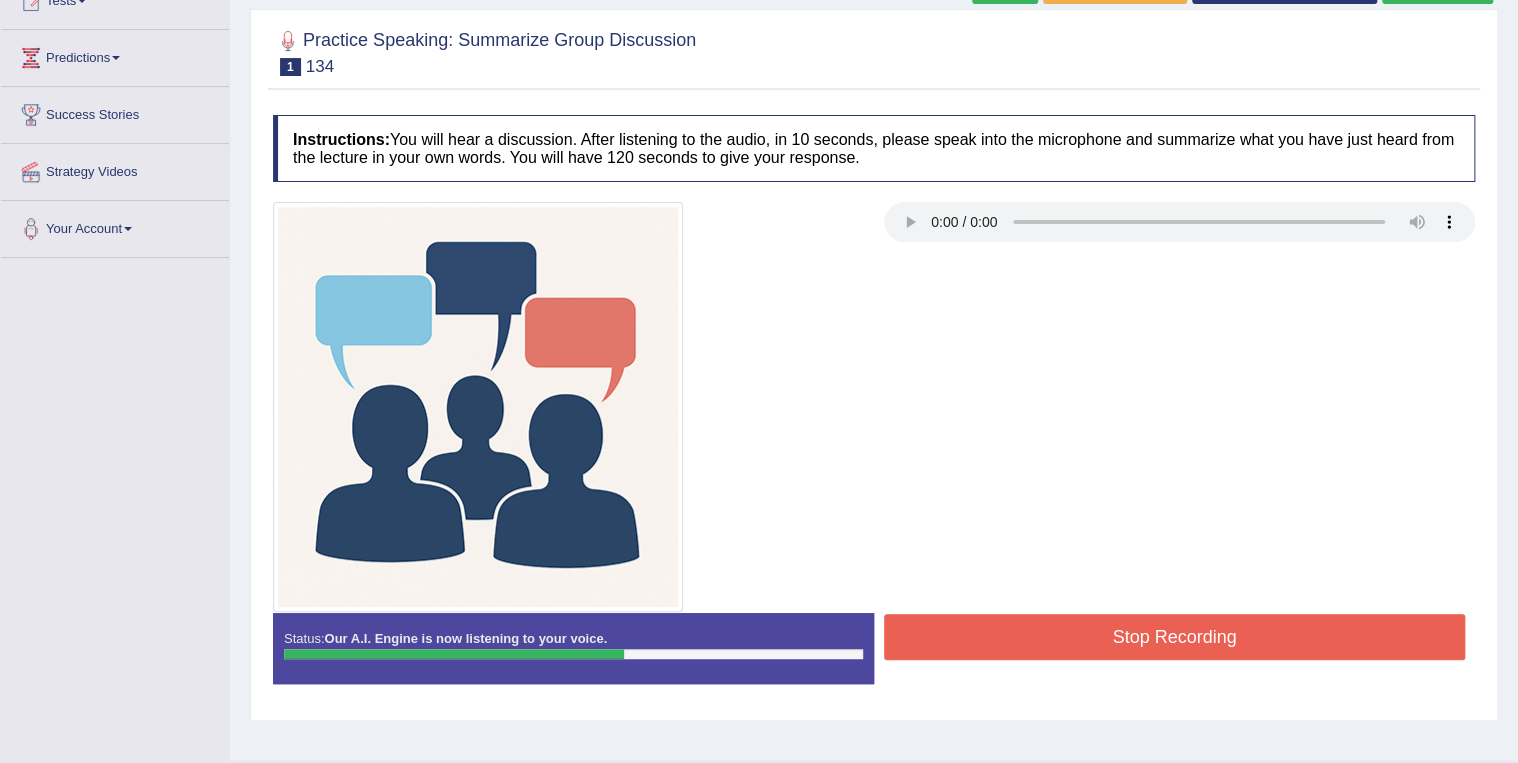 click on "Stop Recording" at bounding box center [1174, 637] 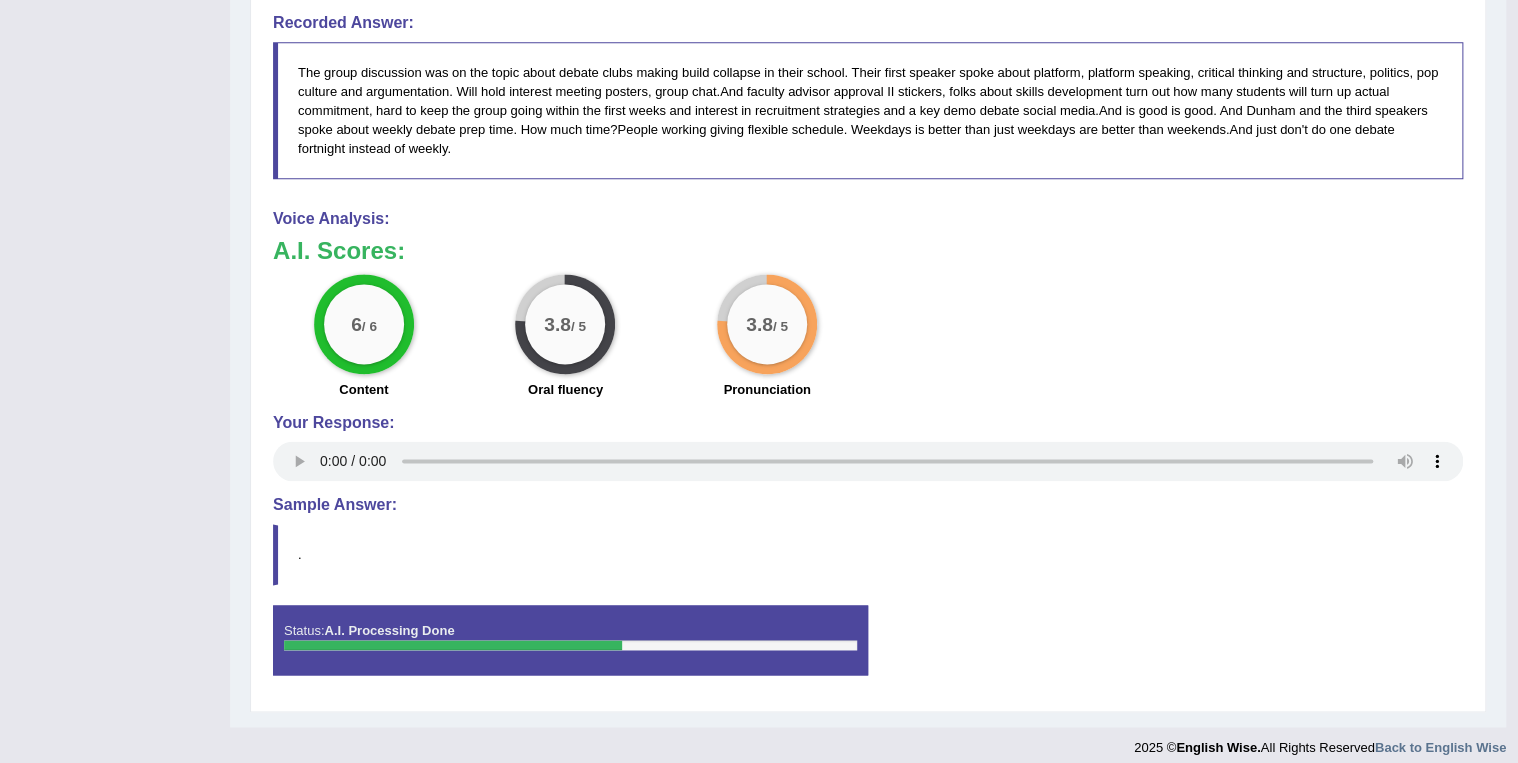scroll, scrollTop: 1179, scrollLeft: 0, axis: vertical 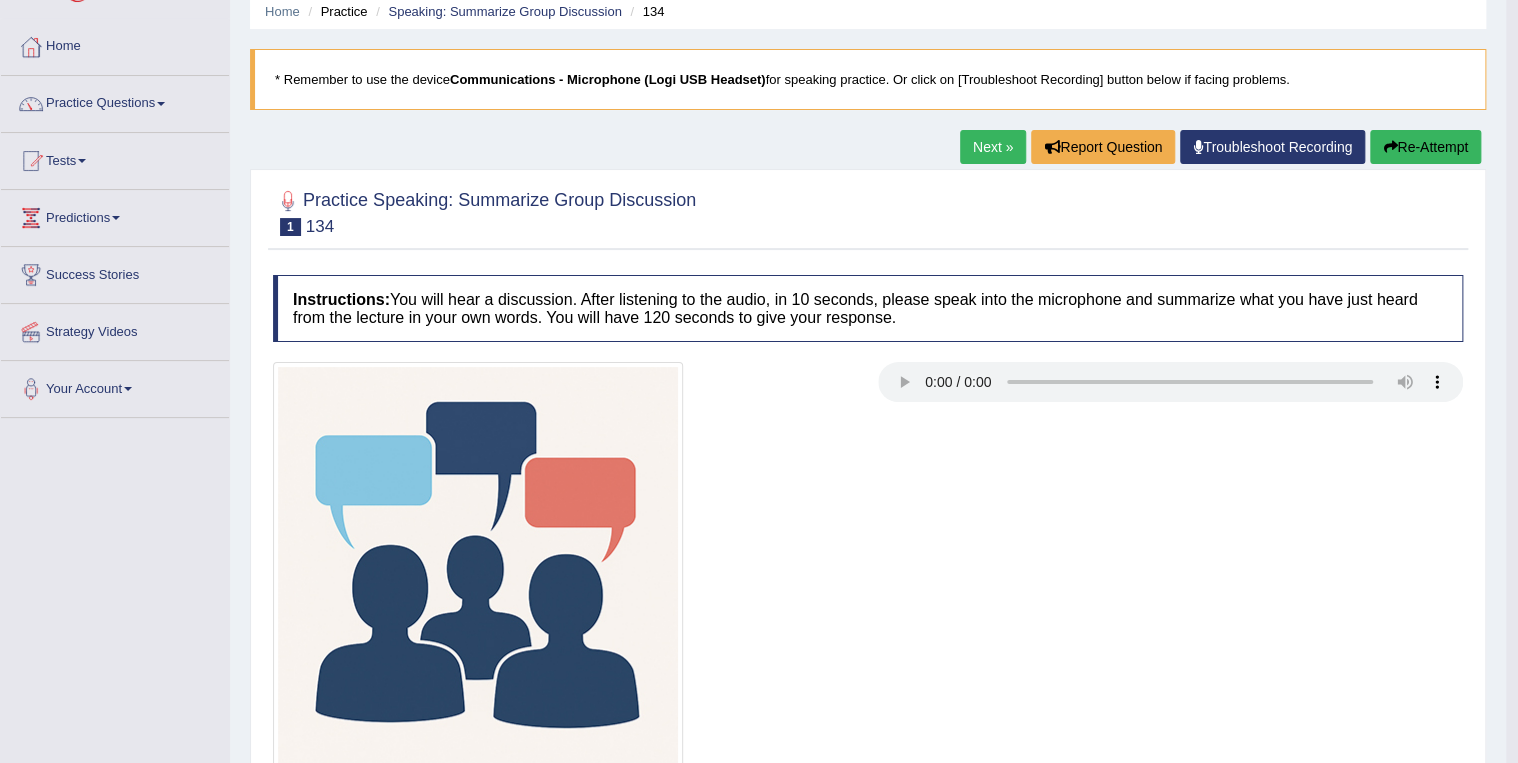 click on "Next »" at bounding box center [993, 147] 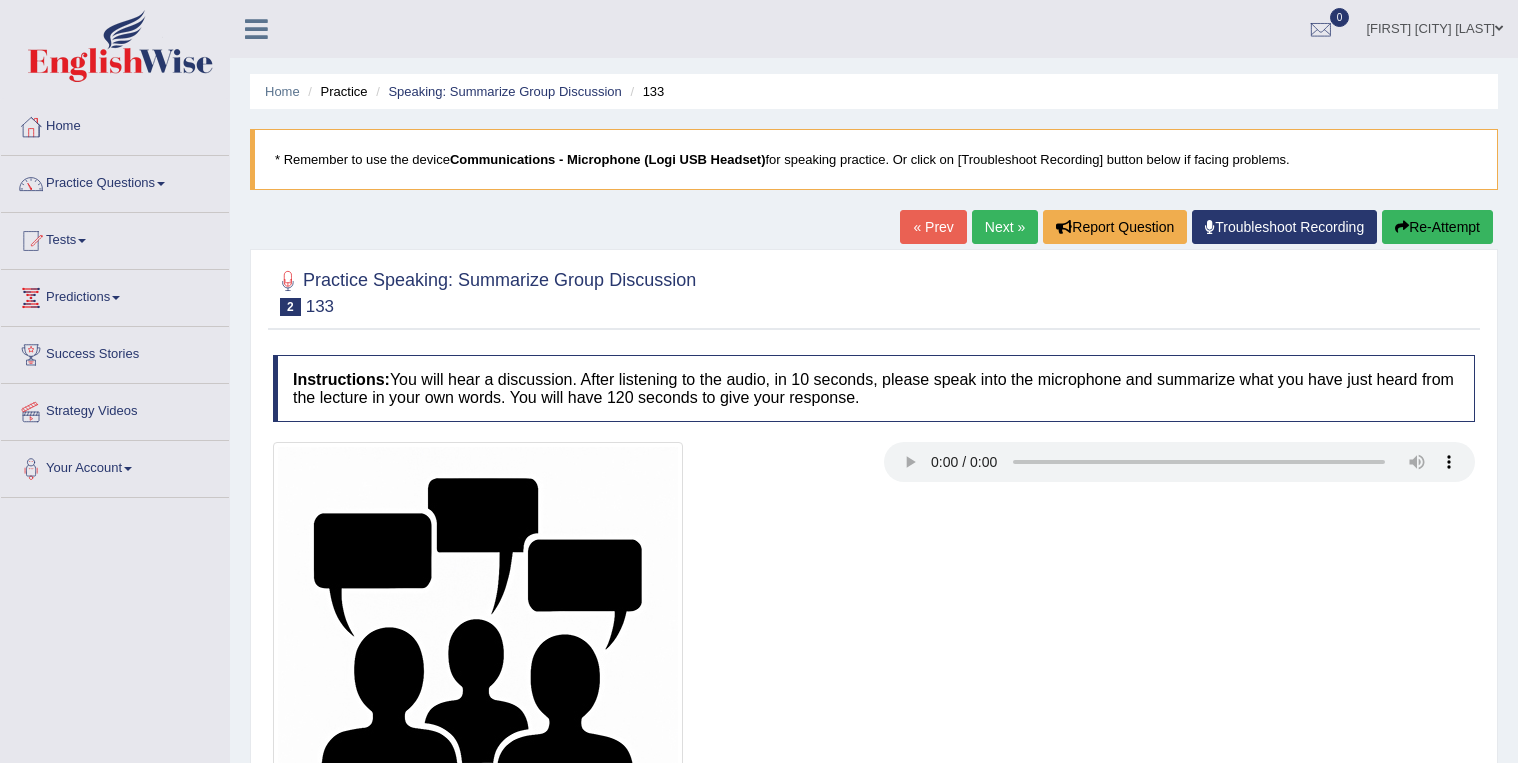 scroll, scrollTop: 0, scrollLeft: 0, axis: both 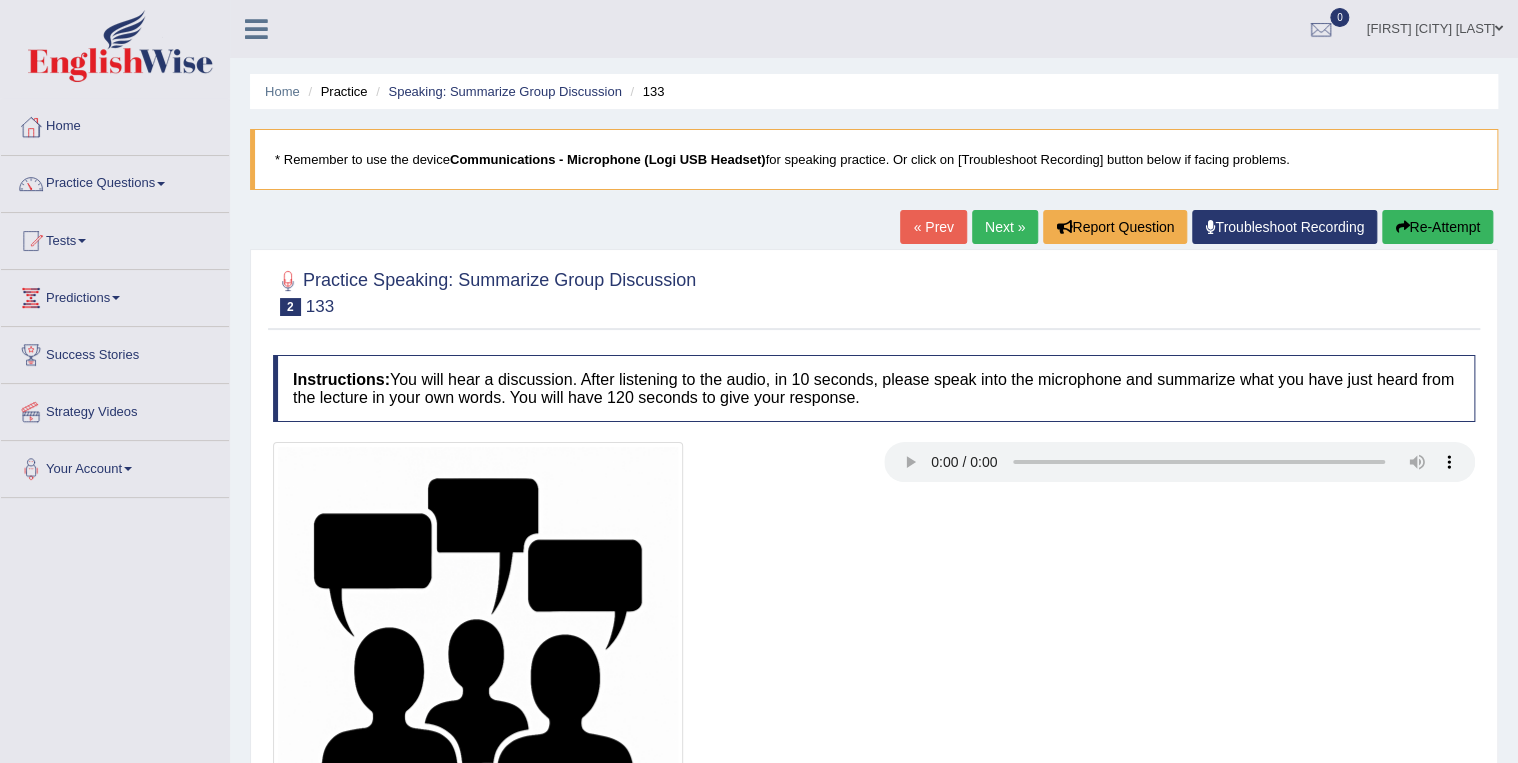 type 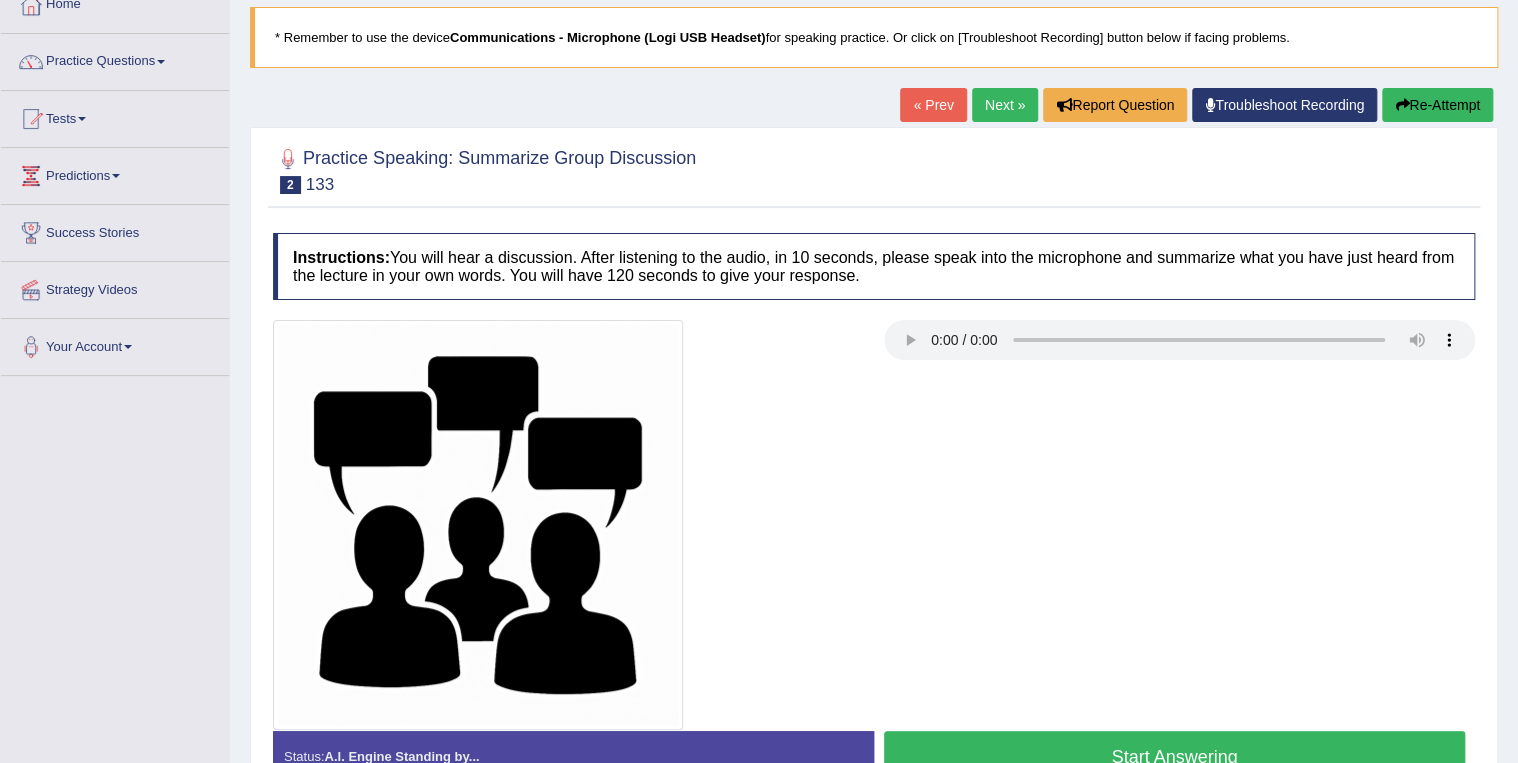 scroll, scrollTop: 160, scrollLeft: 0, axis: vertical 